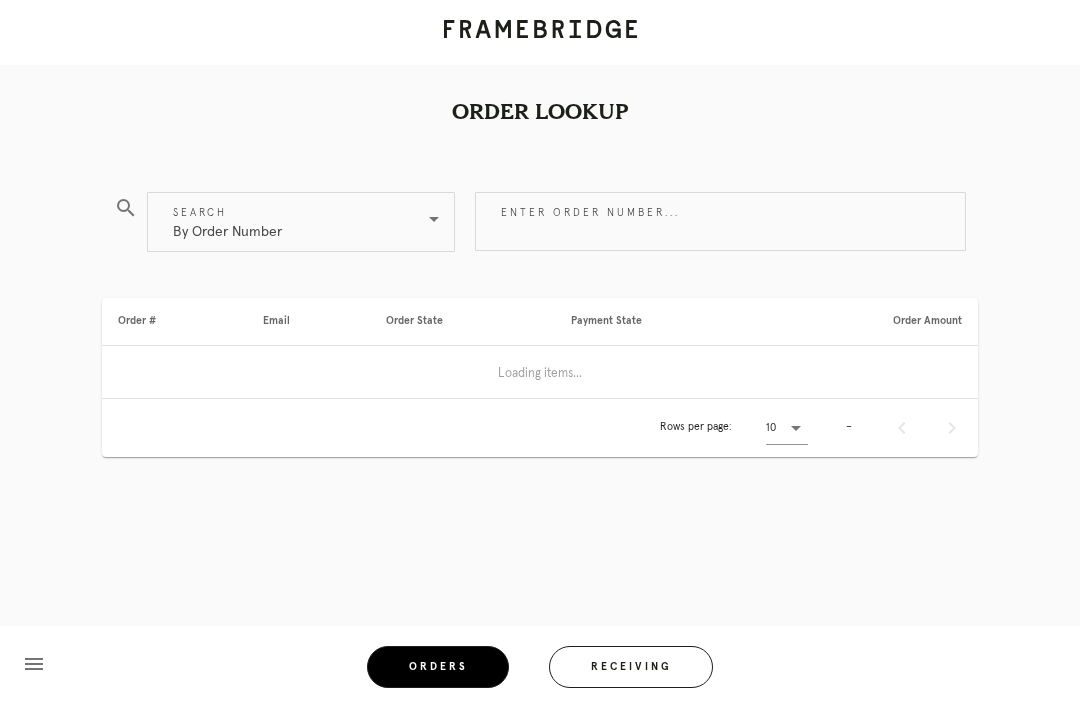 scroll, scrollTop: 0, scrollLeft: 0, axis: both 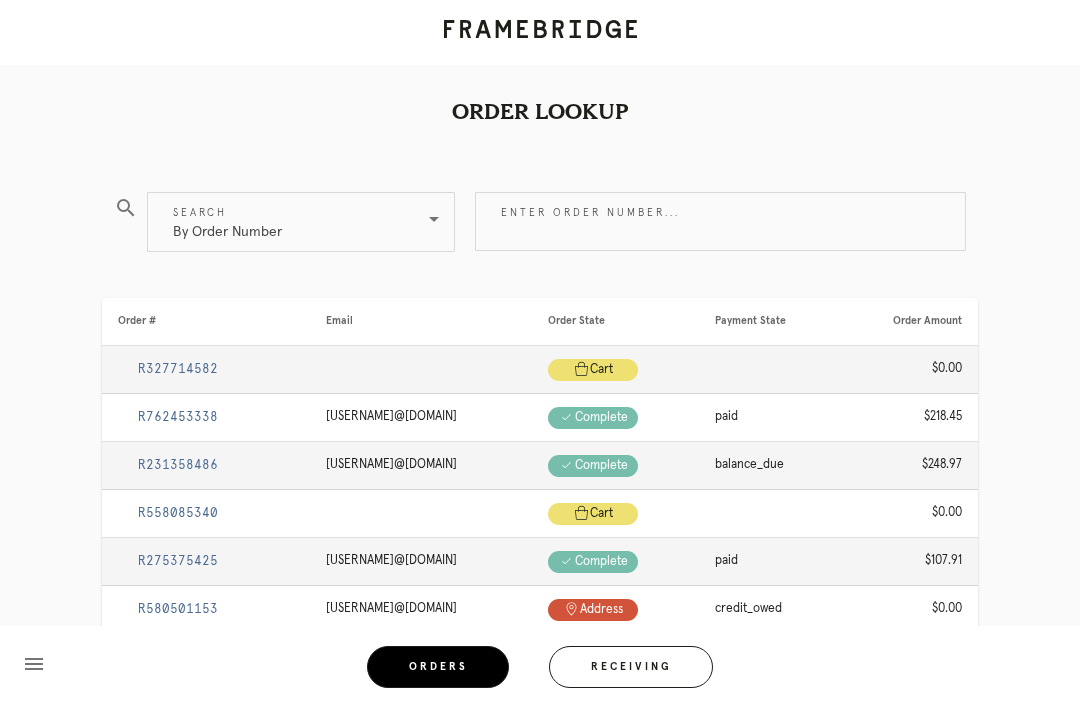 click on "Enter order number..." at bounding box center [720, 221] 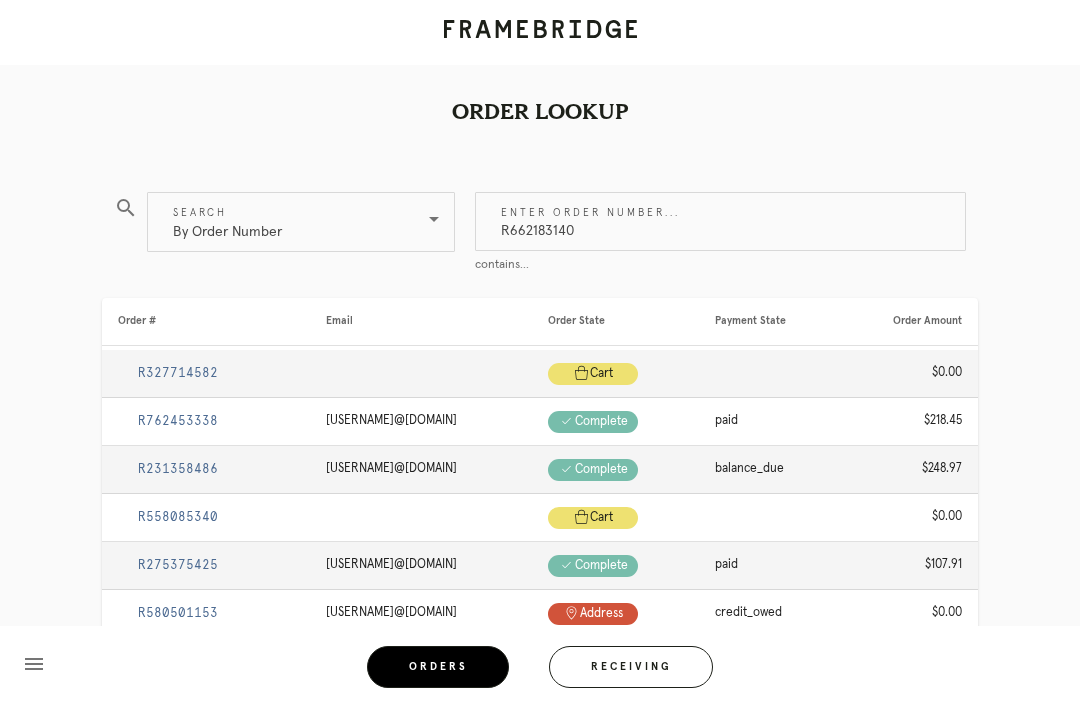 type on "R662183140" 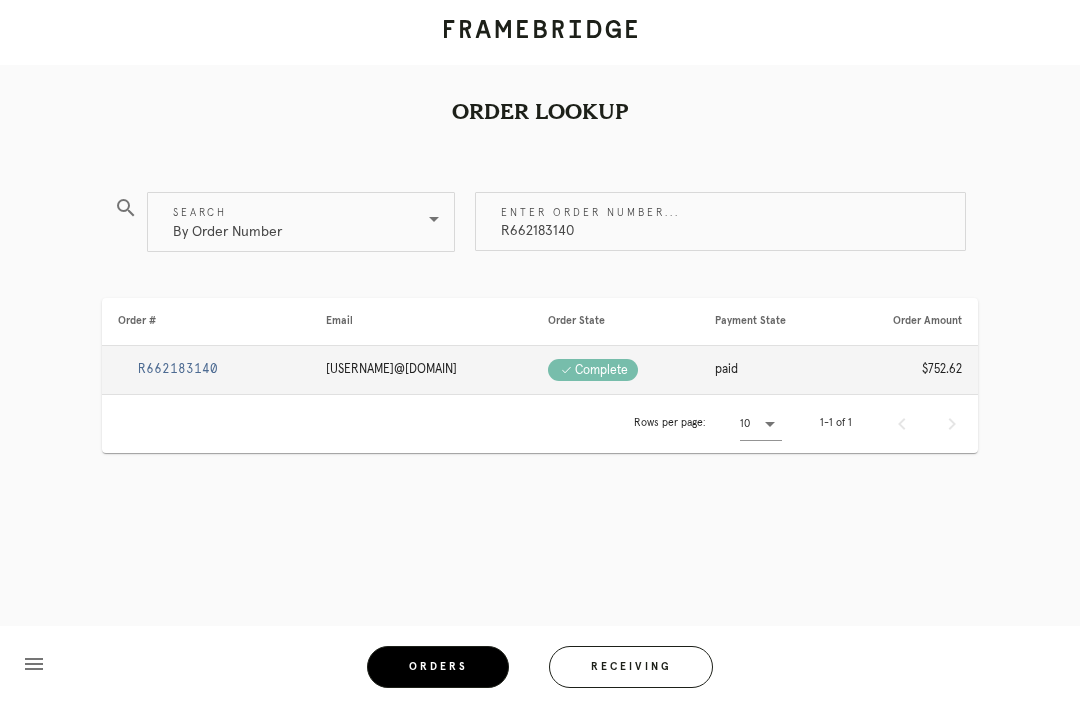 click on "R662183140" at bounding box center [178, 369] 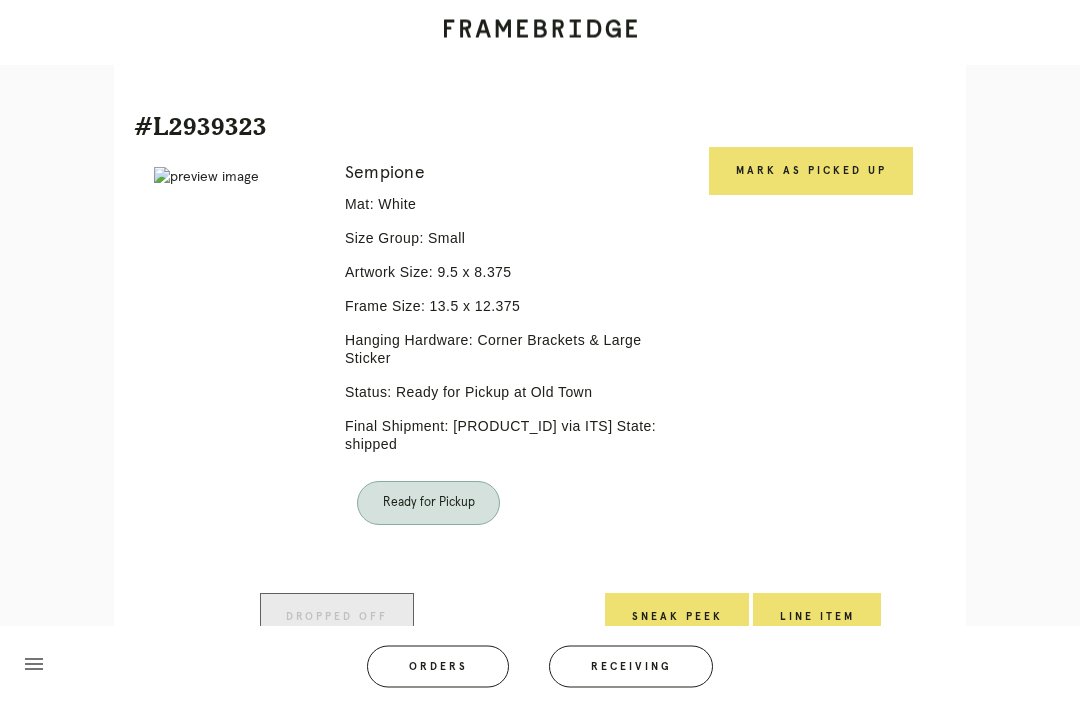 scroll, scrollTop: 1580, scrollLeft: 0, axis: vertical 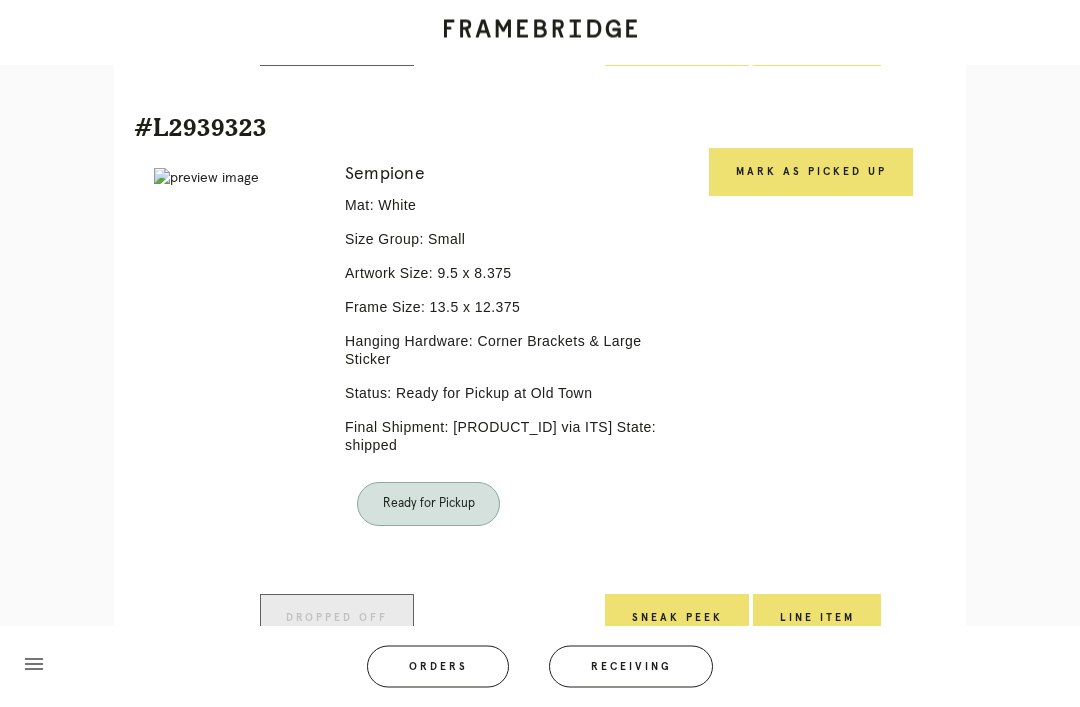 click on "Mark as Picked Up" at bounding box center [811, 173] 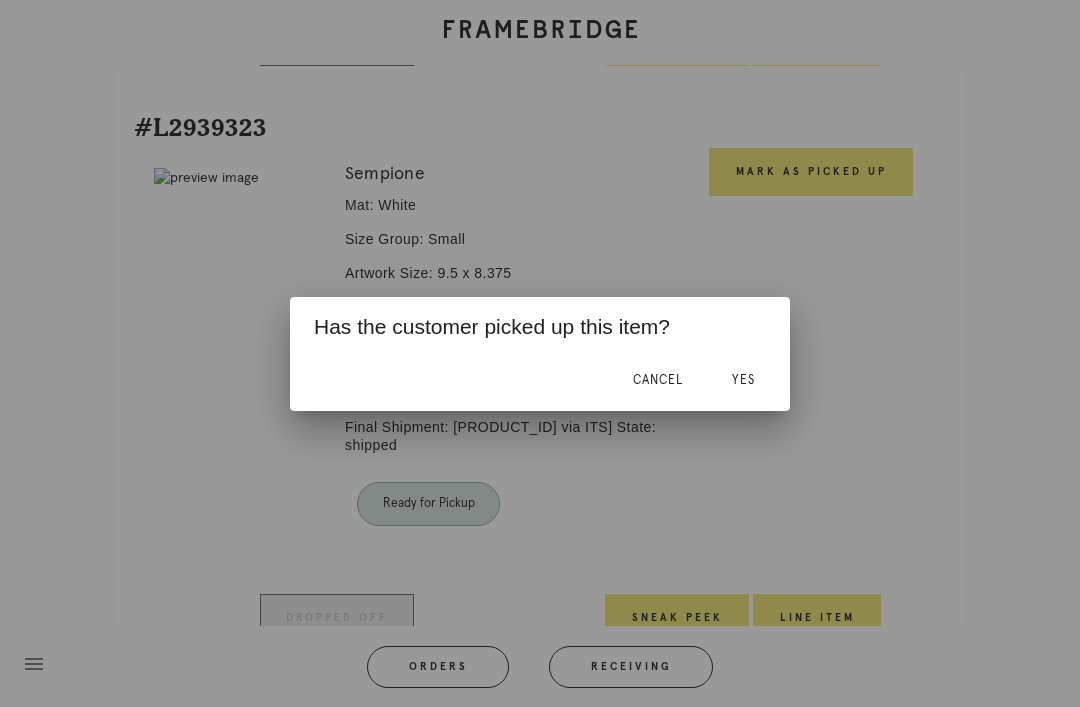 click on "Yes" at bounding box center (743, 380) 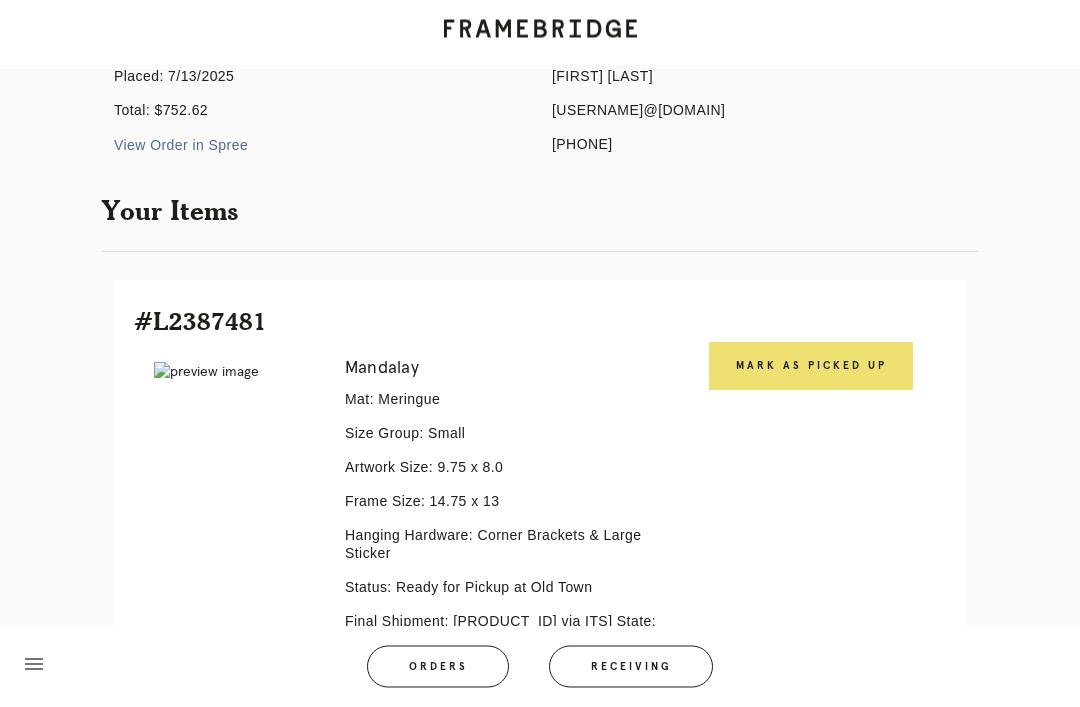 click on "Mark as Picked Up" at bounding box center (811, 367) 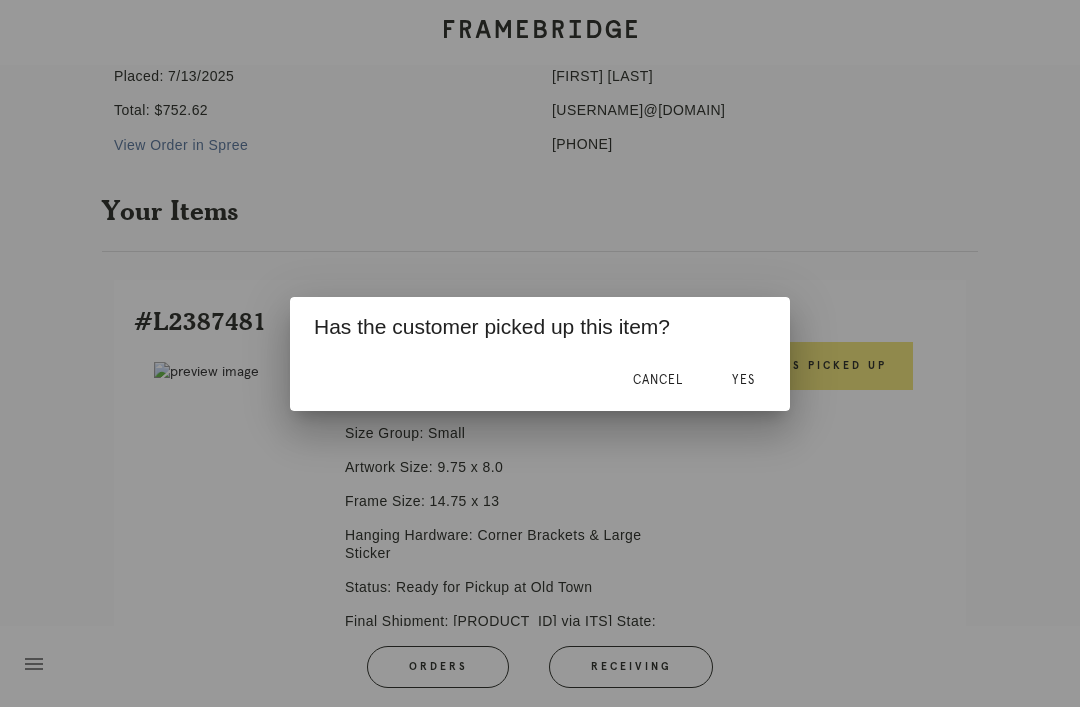 click on "Yes" at bounding box center [743, 381] 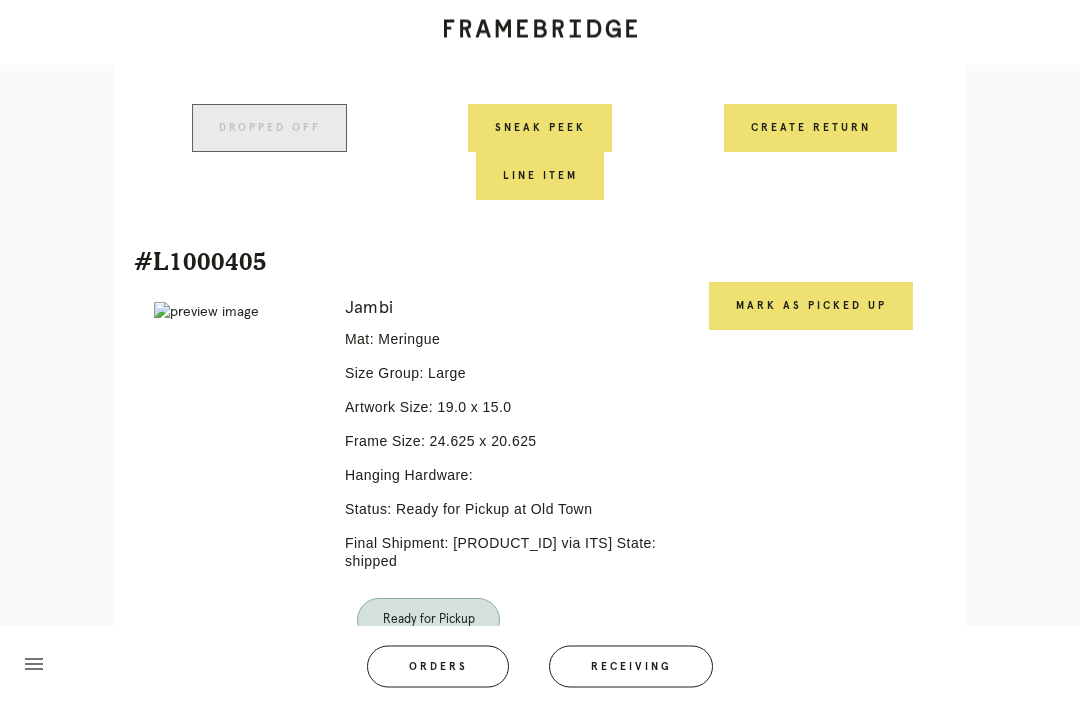 scroll, scrollTop: 868, scrollLeft: 0, axis: vertical 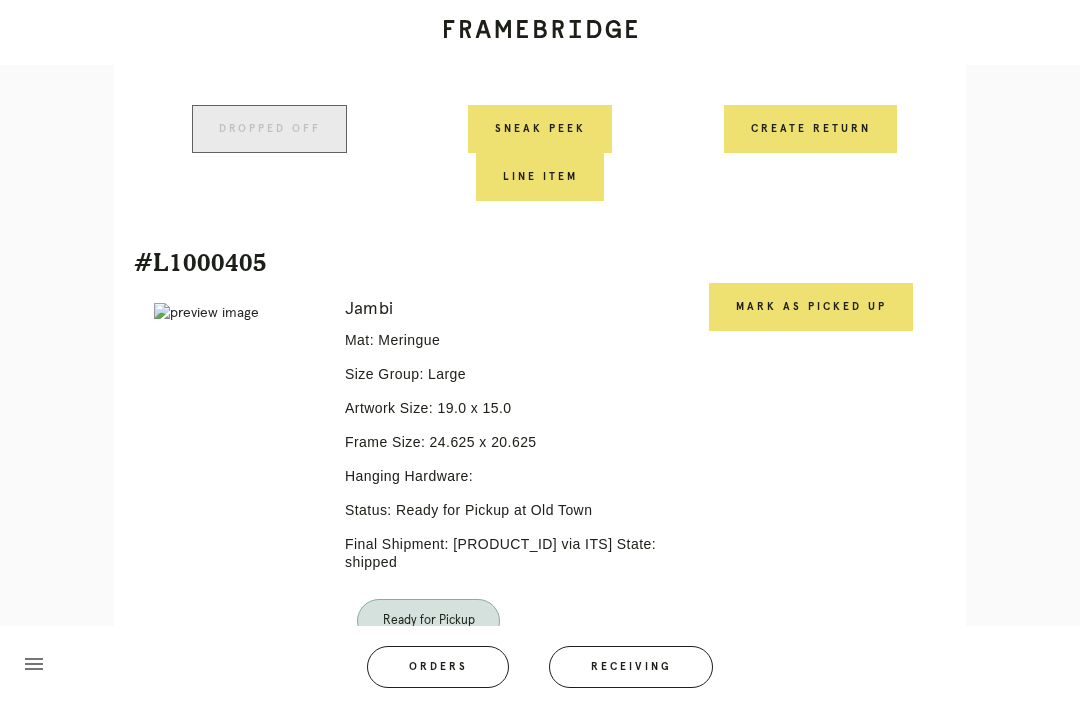click on "Mark as Picked Up" at bounding box center [811, 307] 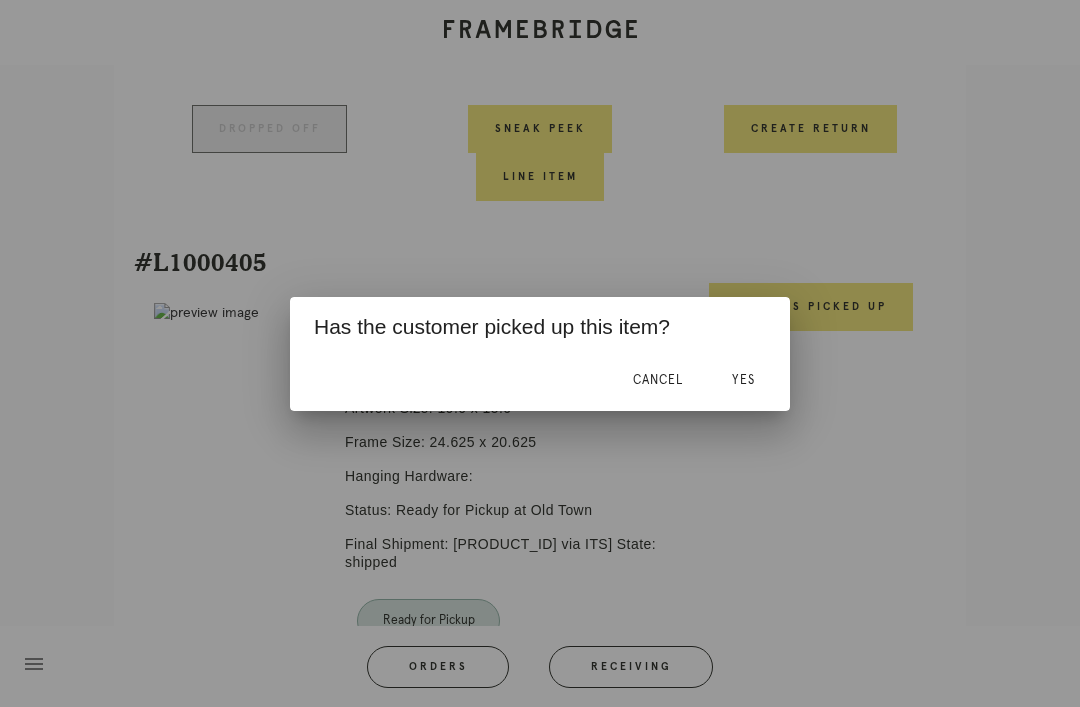 click on "Yes" at bounding box center (743, 381) 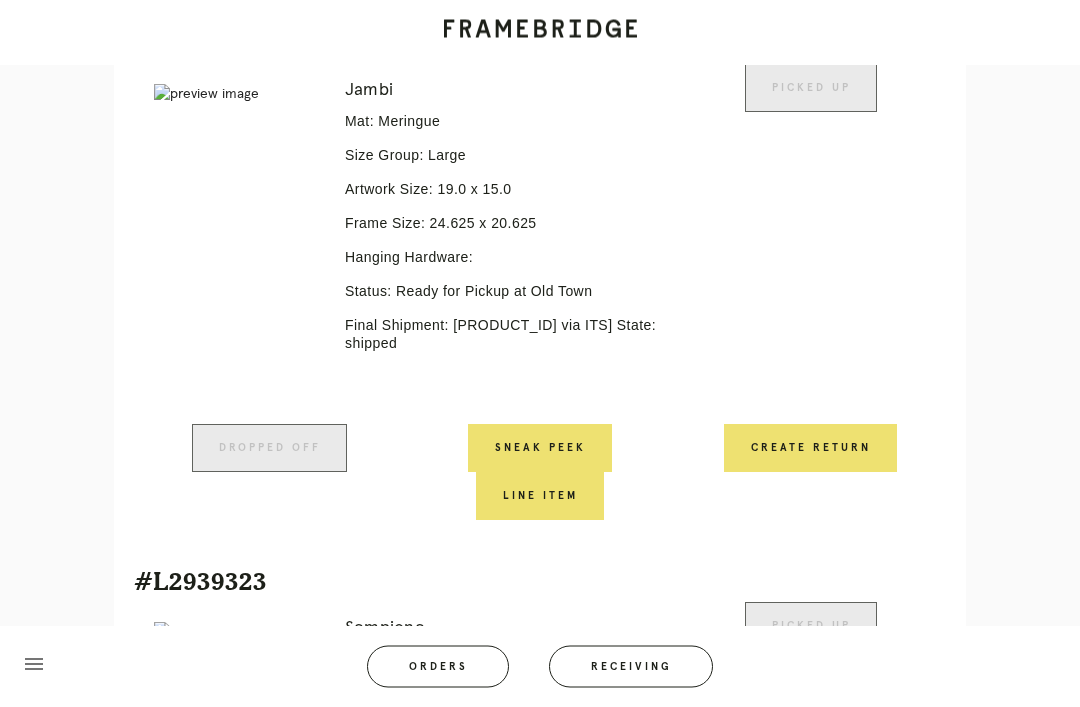 scroll, scrollTop: 1085, scrollLeft: 0, axis: vertical 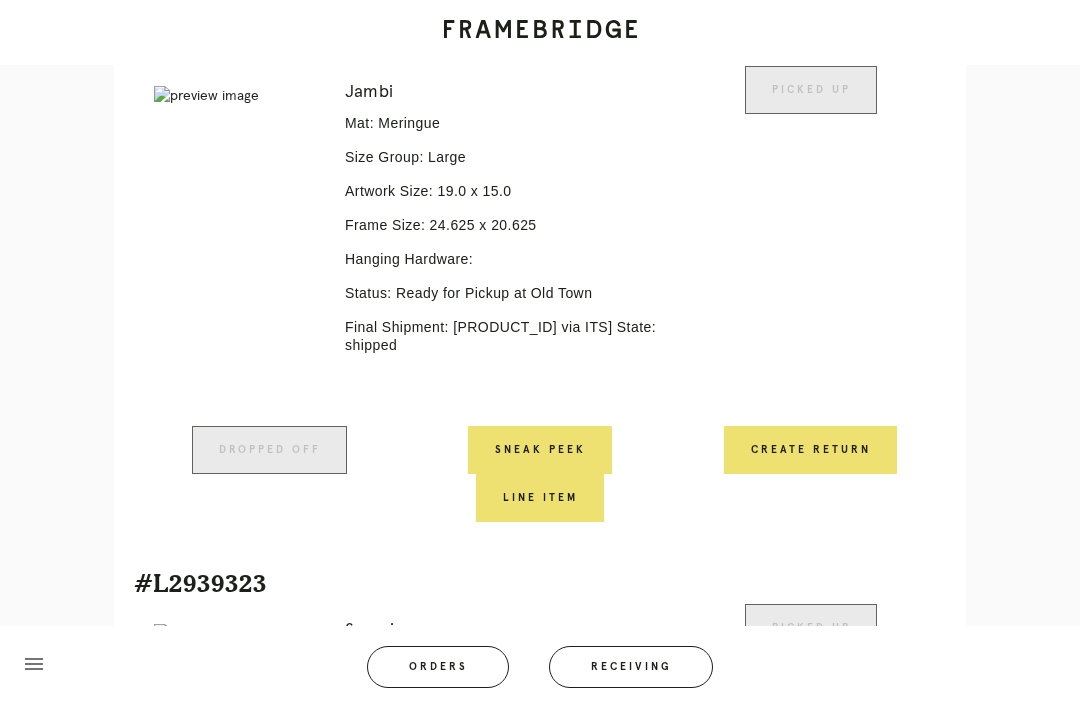 click on "Create Return" at bounding box center [810, 450] 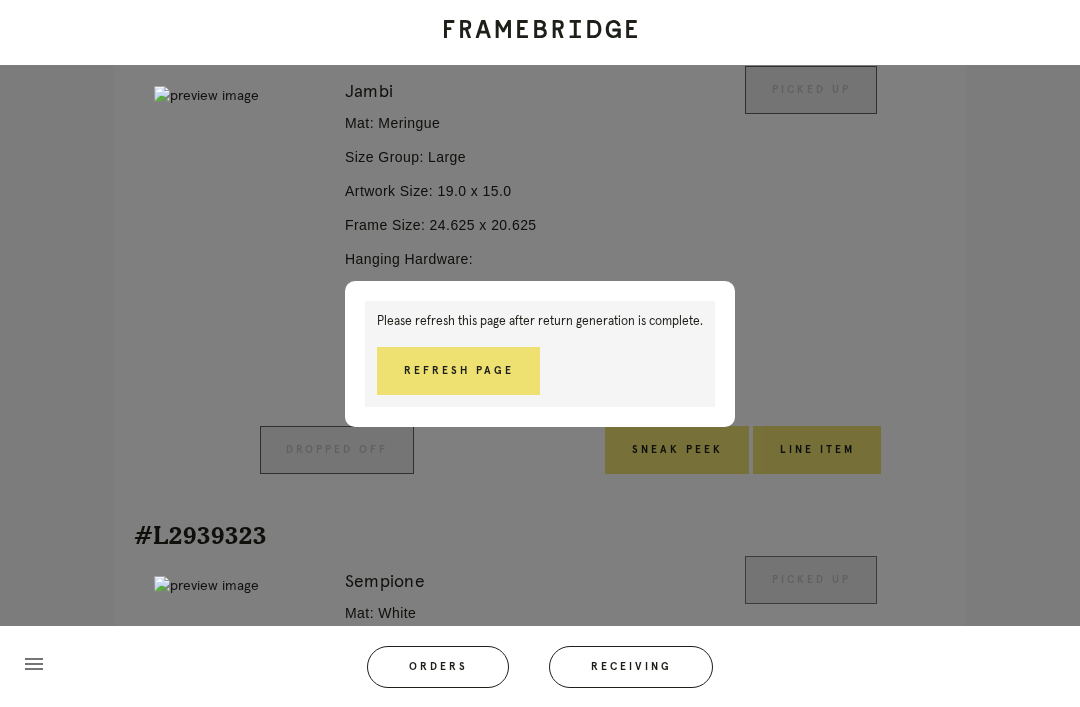 scroll, scrollTop: 1117, scrollLeft: 0, axis: vertical 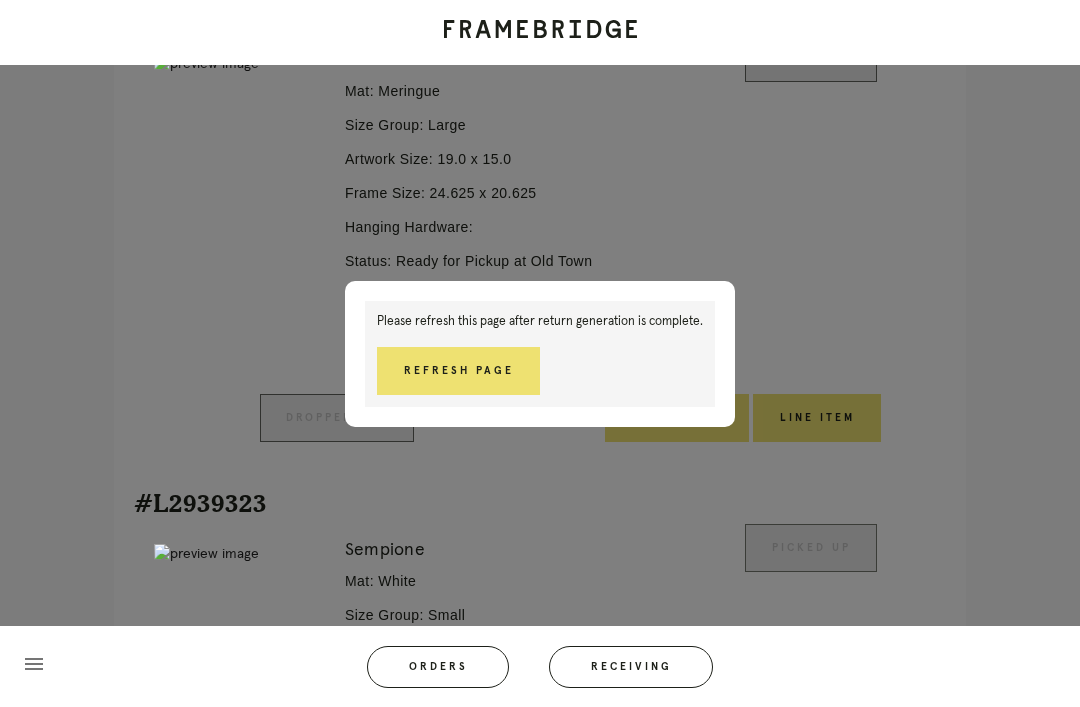 click on "Refresh Page" at bounding box center [458, 371] 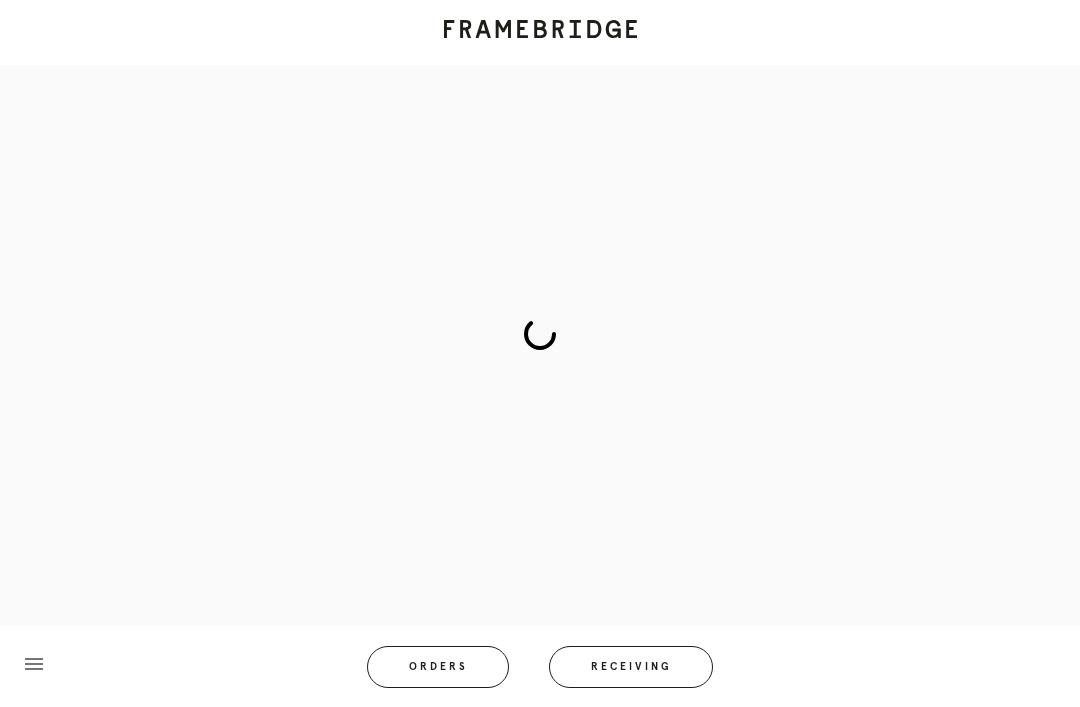 scroll, scrollTop: 83, scrollLeft: 0, axis: vertical 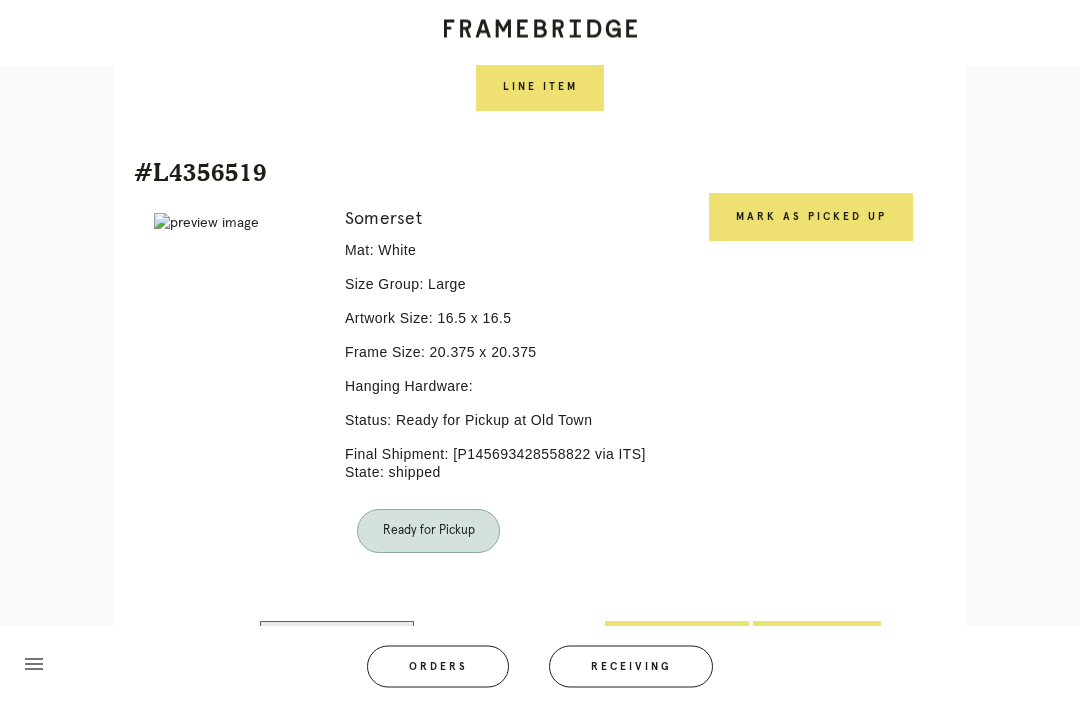 click on "Mark as Picked Up" at bounding box center (811, 218) 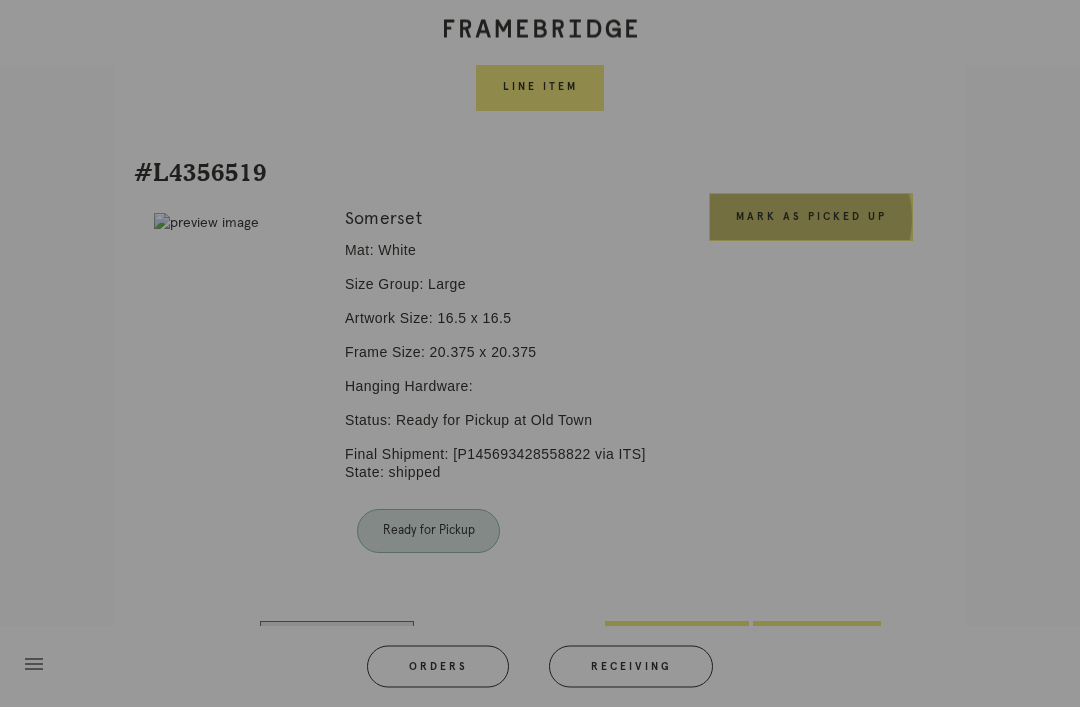 scroll, scrollTop: 2004, scrollLeft: 0, axis: vertical 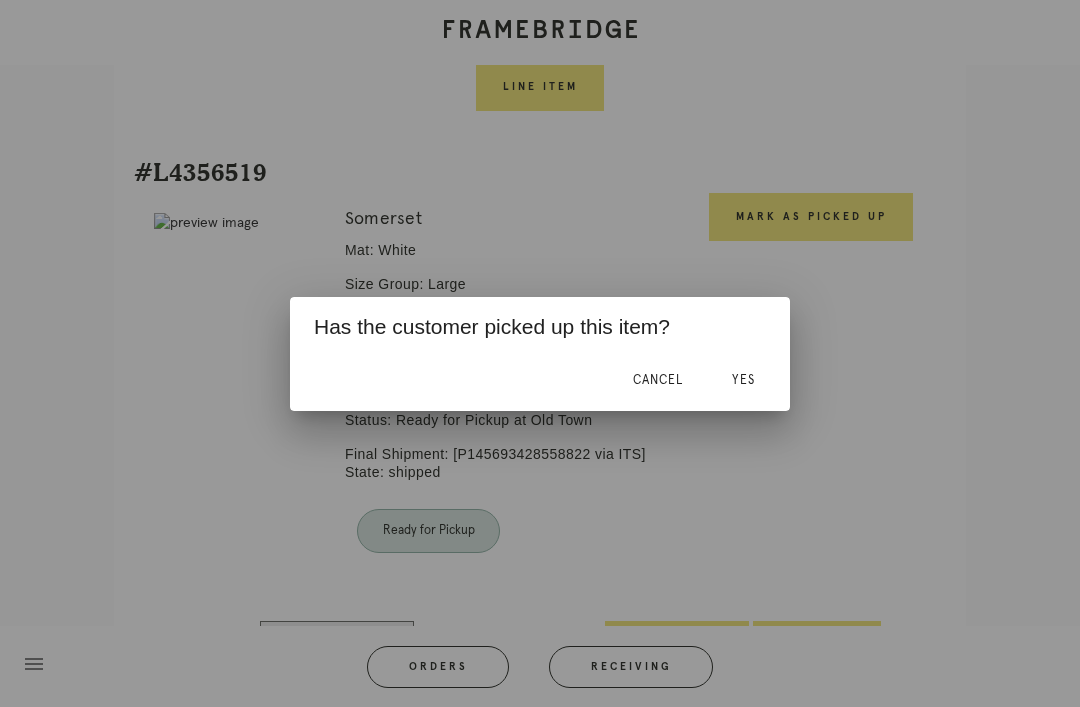 click on "Yes" at bounding box center (743, 380) 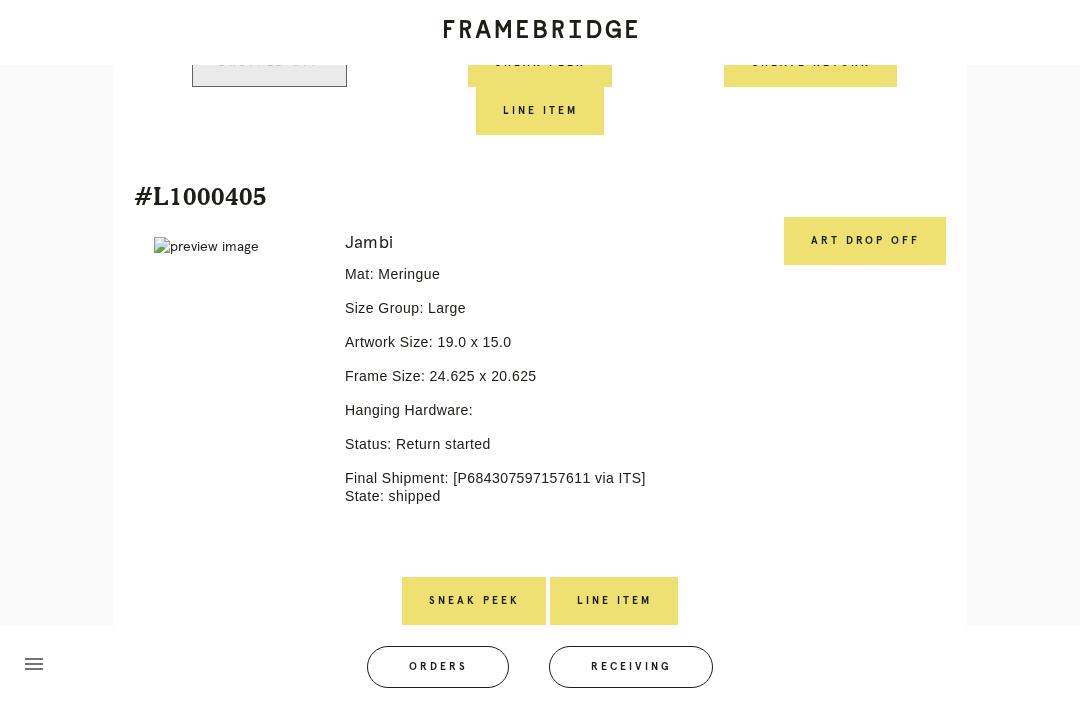 scroll, scrollTop: 930, scrollLeft: 0, axis: vertical 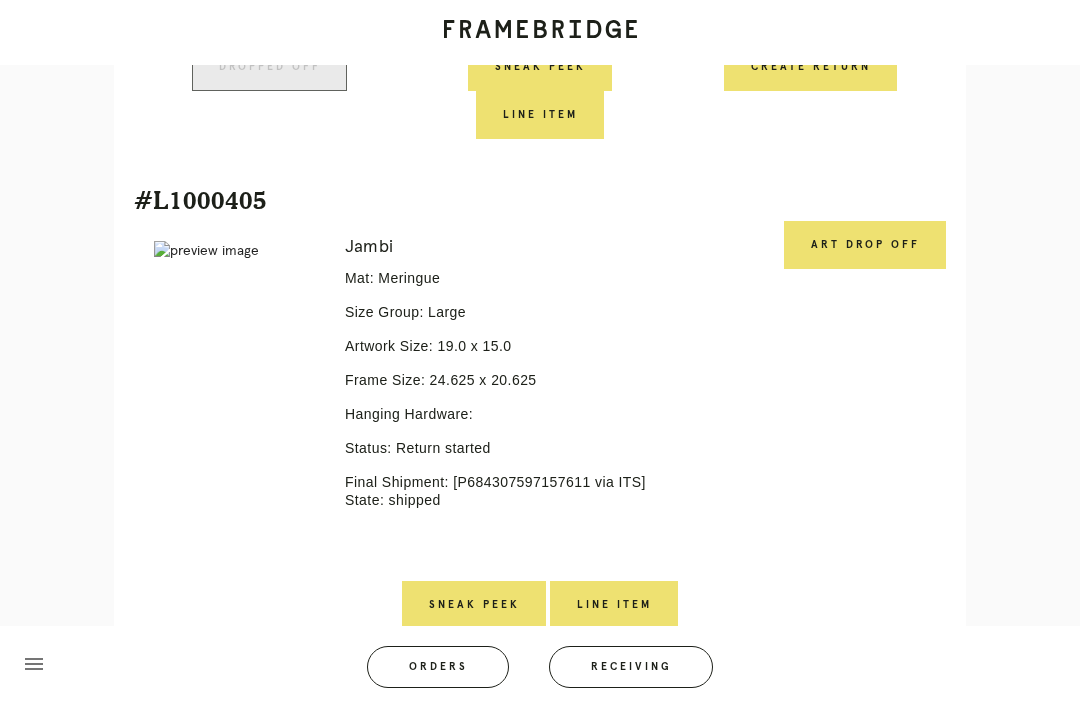 click on "Art drop off" at bounding box center (865, 245) 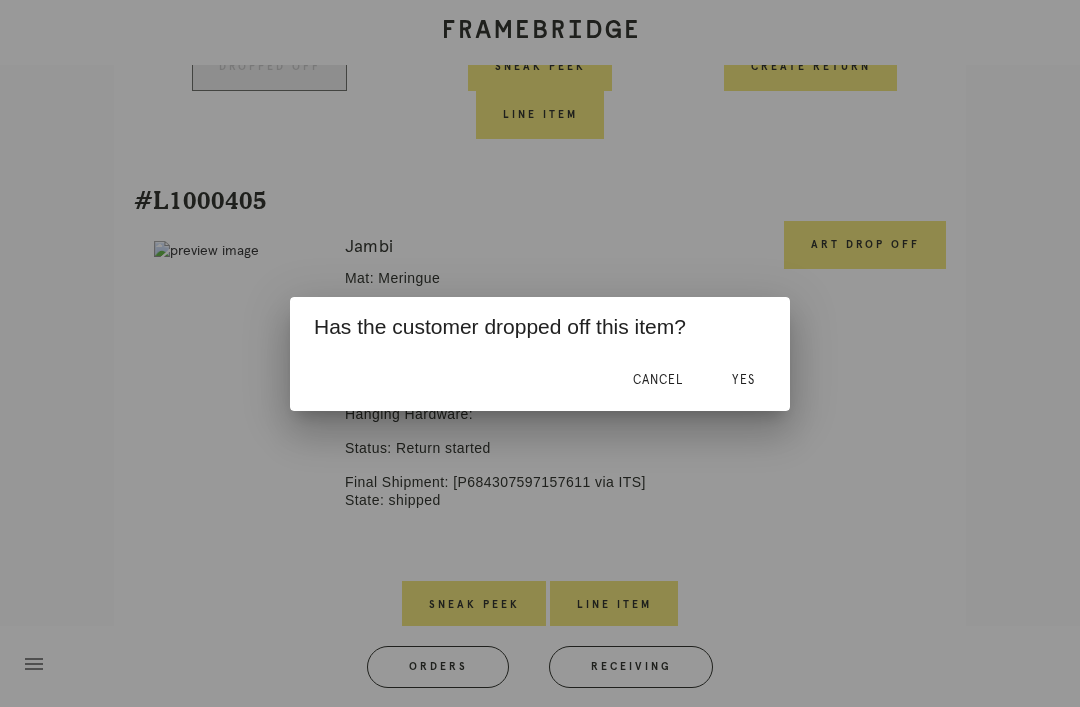 click on "Yes" at bounding box center [743, 380] 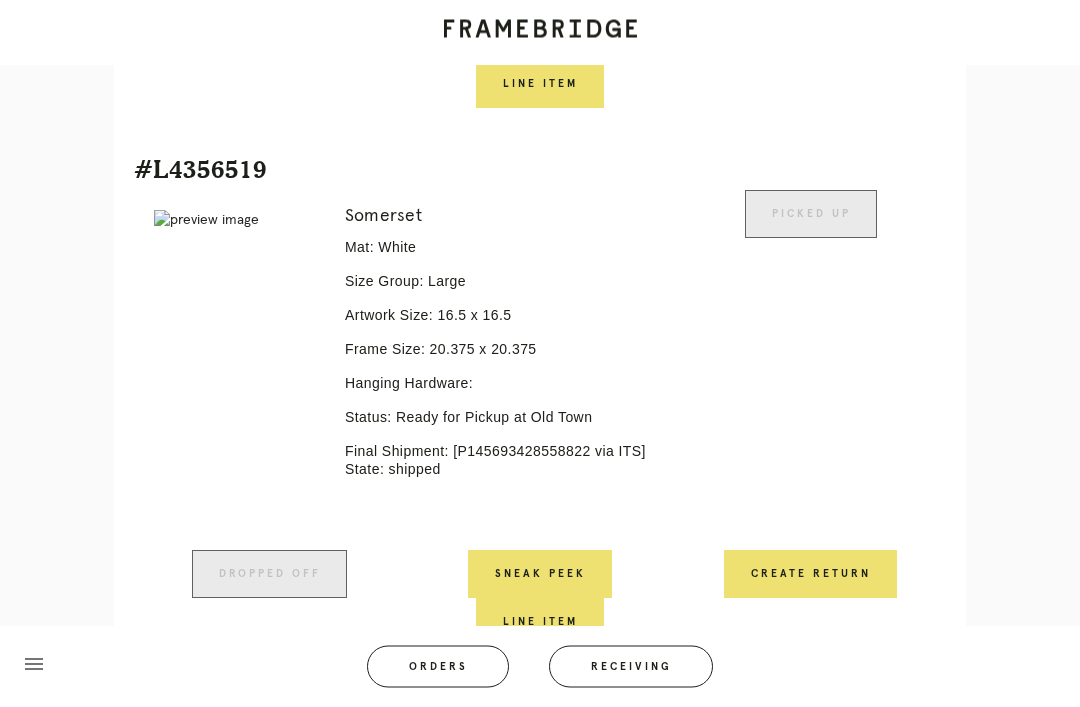scroll, scrollTop: 2040, scrollLeft: 0, axis: vertical 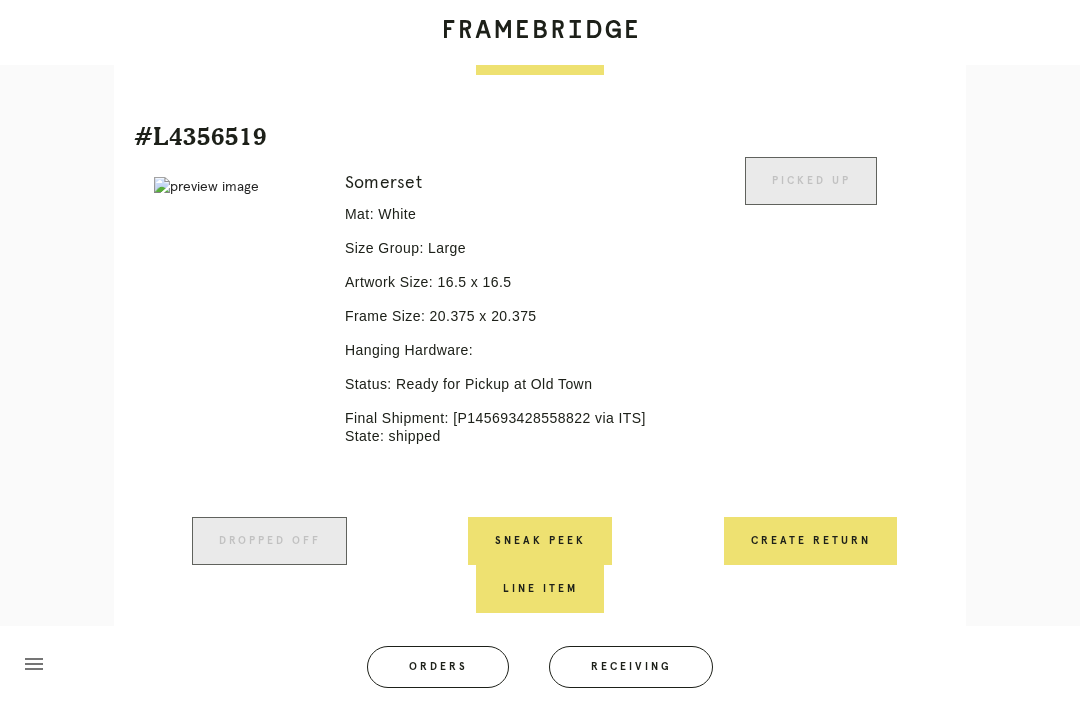 click on "Create Return" at bounding box center (810, 541) 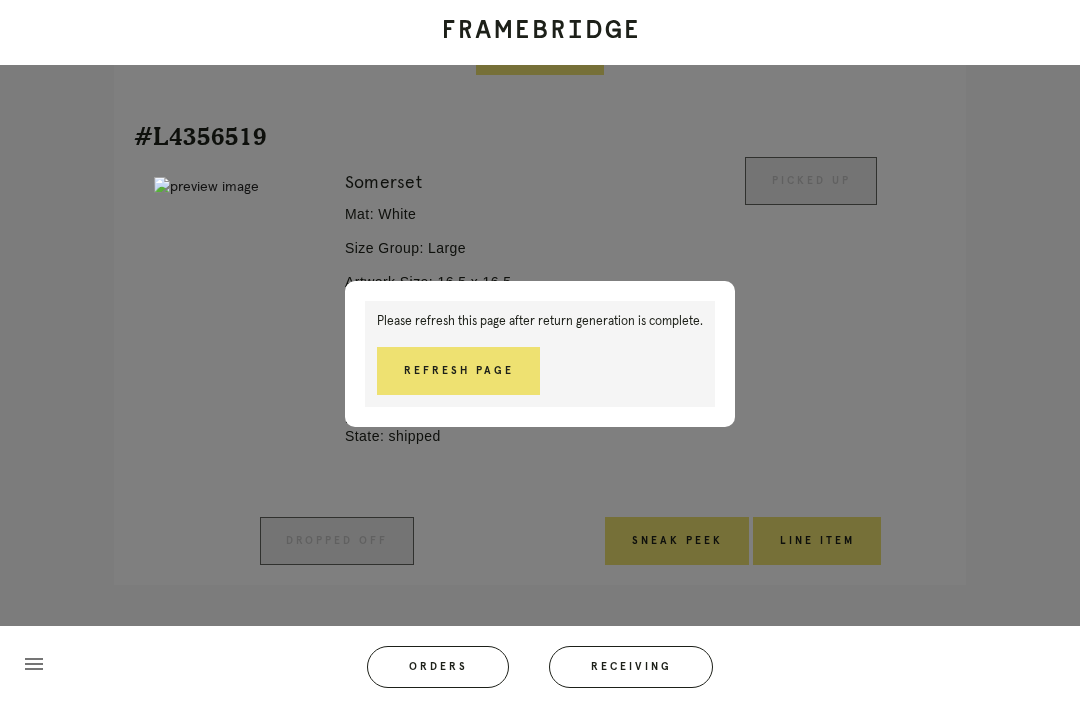 scroll, scrollTop: 2054, scrollLeft: 0, axis: vertical 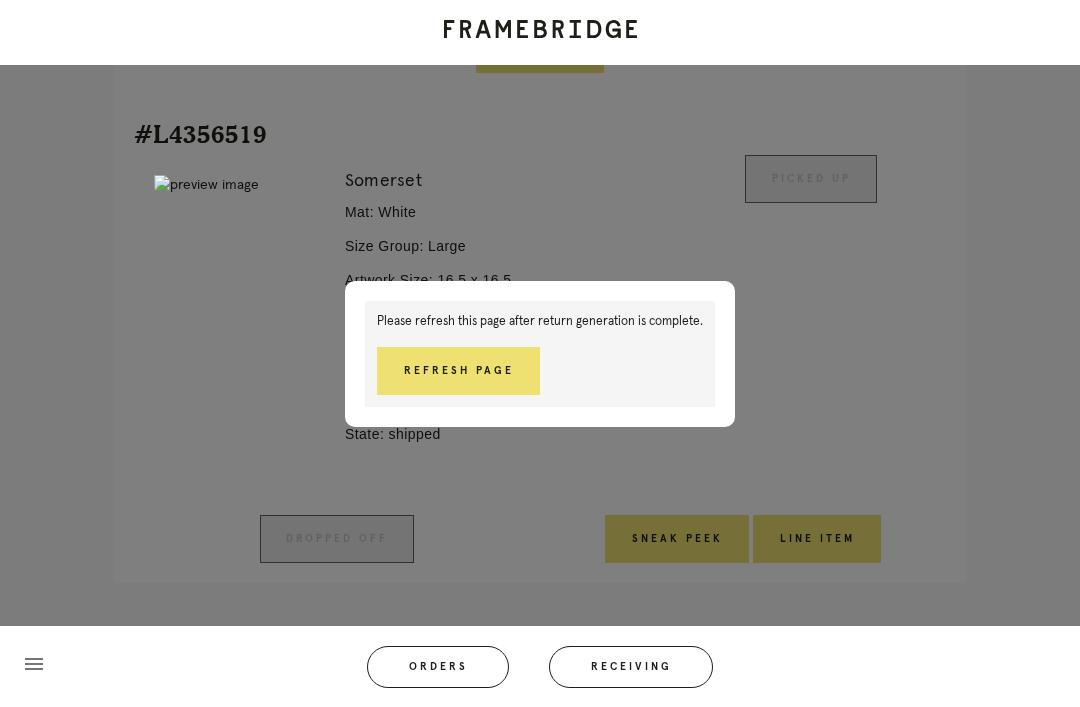 click on "Refresh Page" at bounding box center (458, 371) 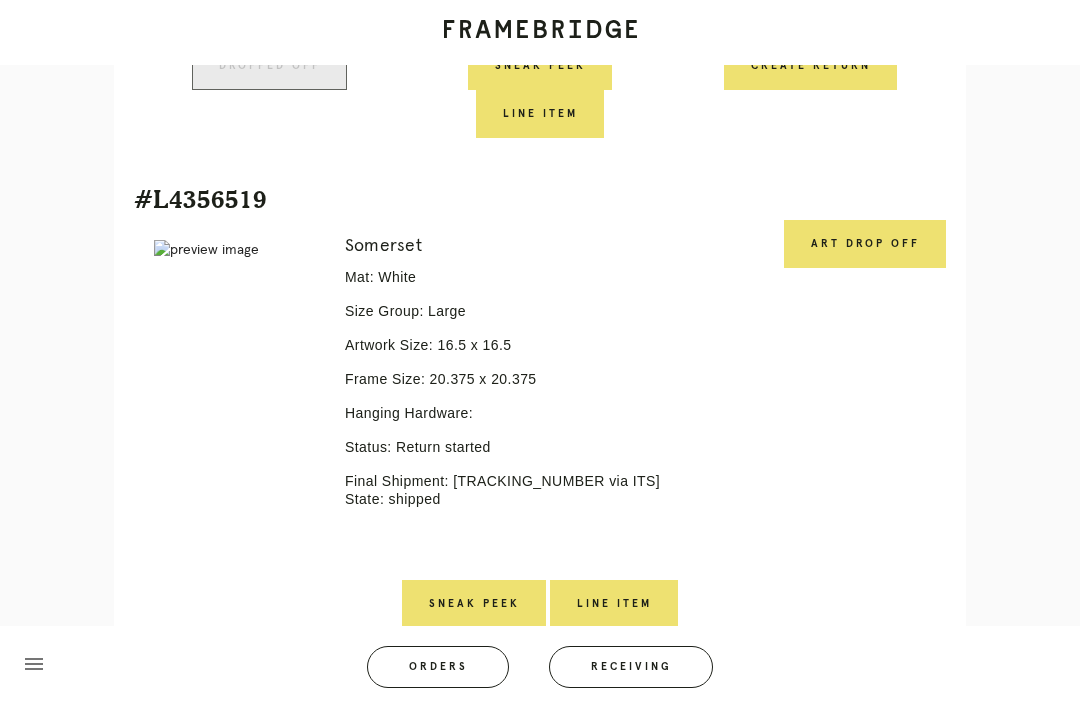 scroll, scrollTop: 1976, scrollLeft: 0, axis: vertical 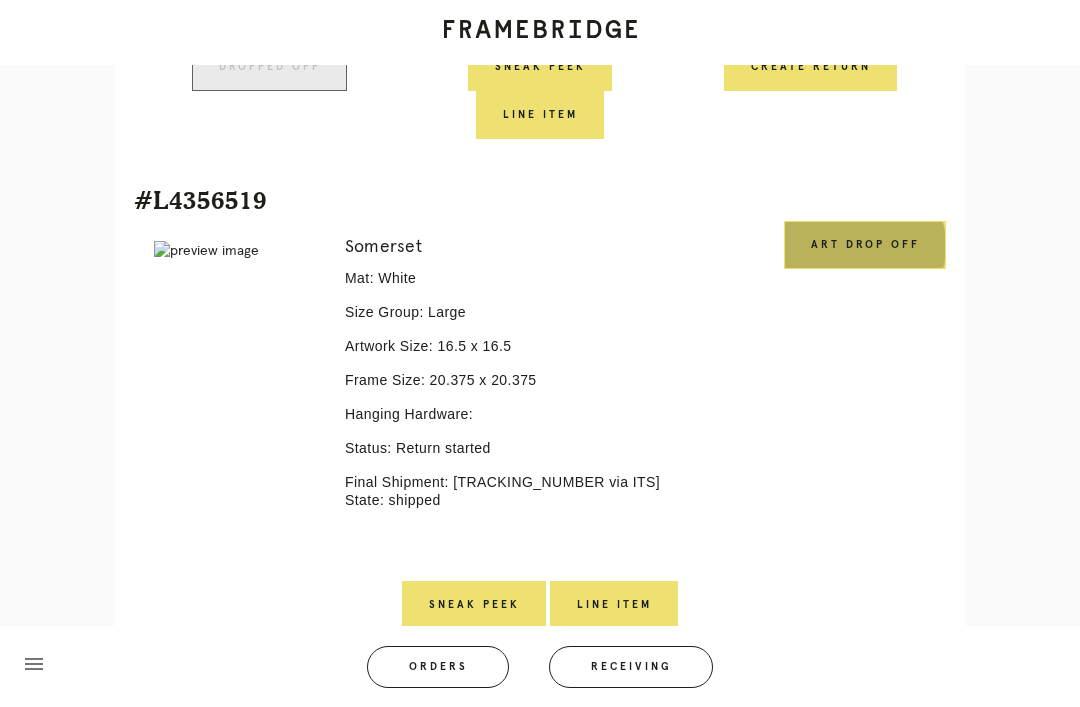 click on "Art drop off" at bounding box center (865, 245) 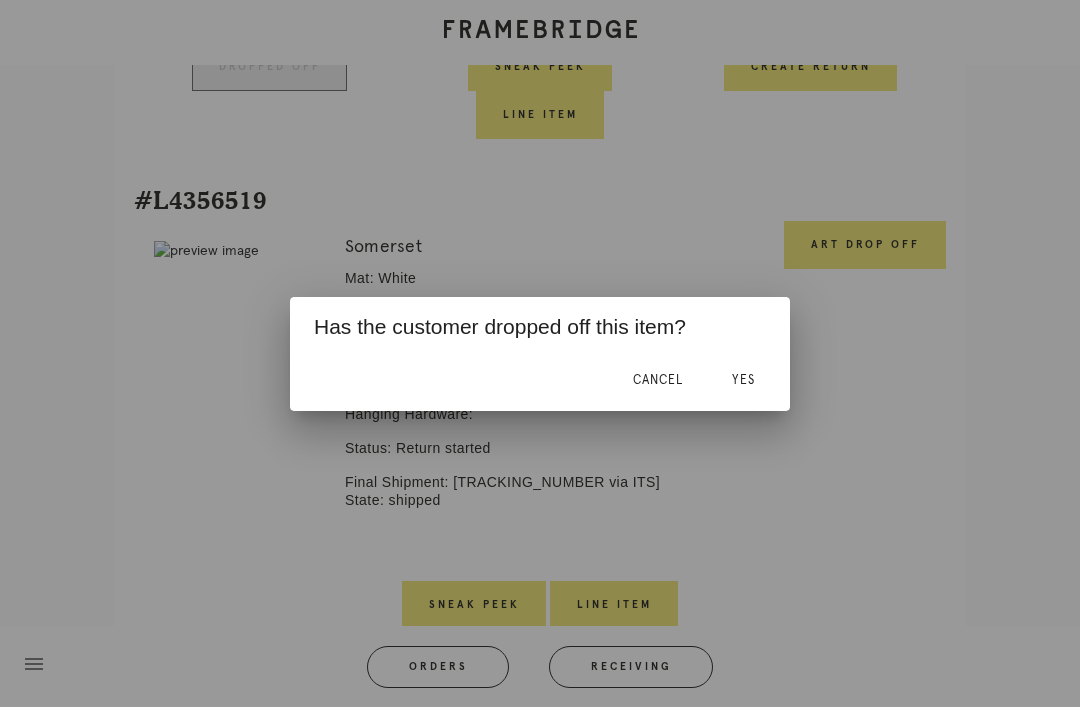 click on "Yes" at bounding box center (743, 381) 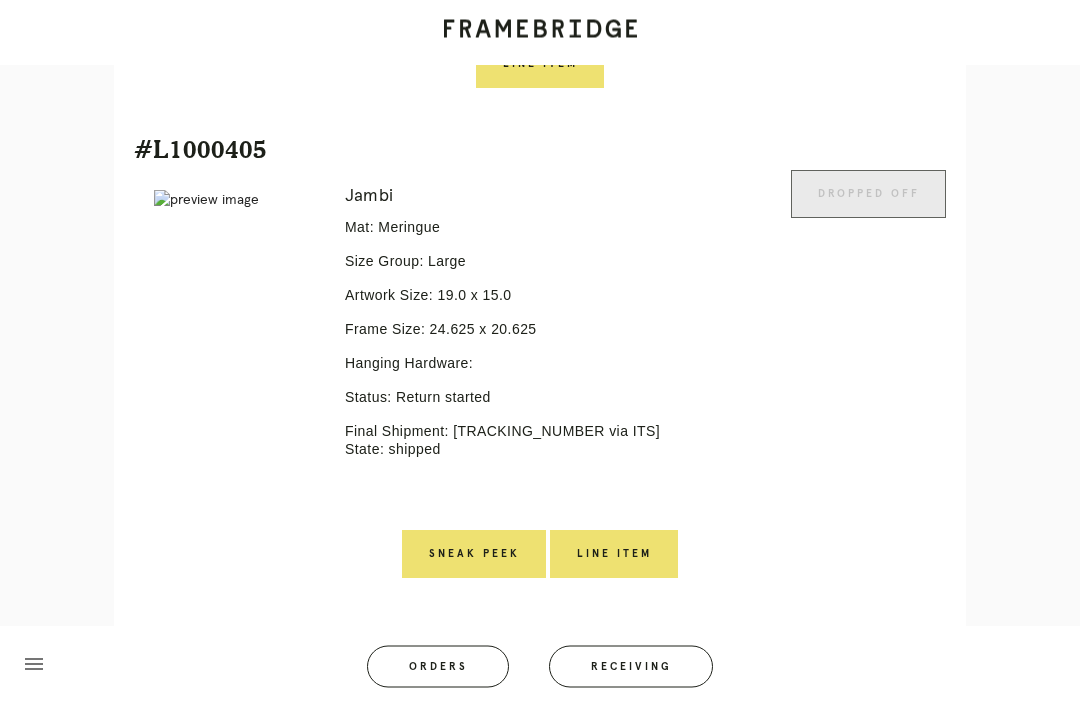 scroll, scrollTop: 981, scrollLeft: 0, axis: vertical 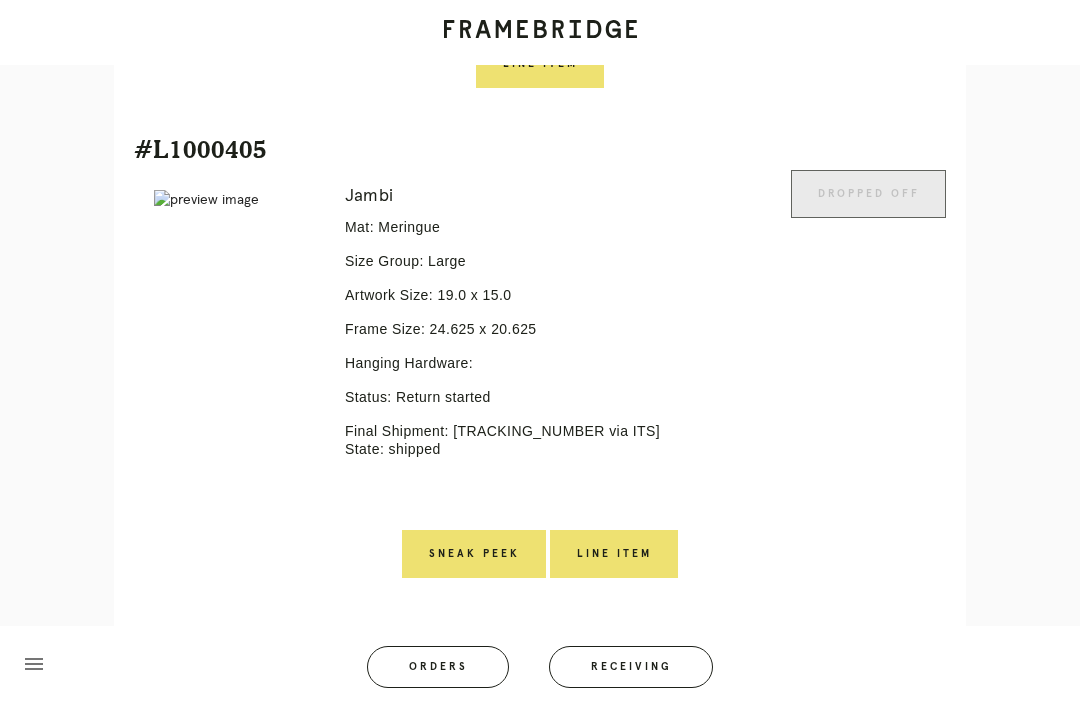 click on "Line Item" at bounding box center [614, 554] 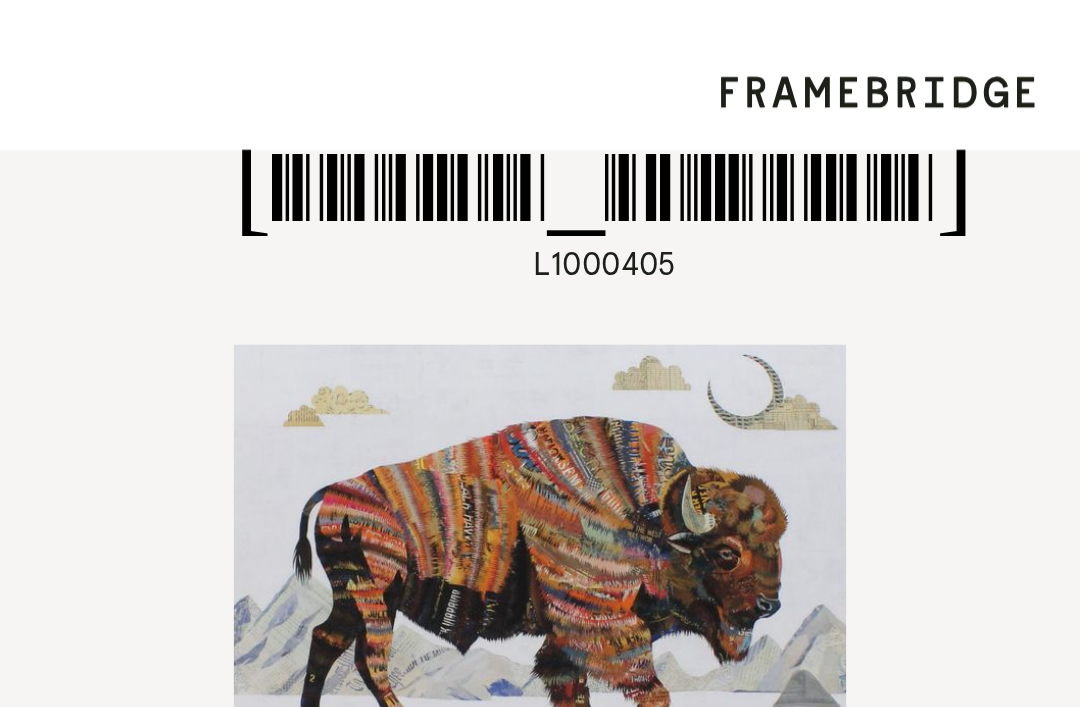 scroll, scrollTop: 0, scrollLeft: 0, axis: both 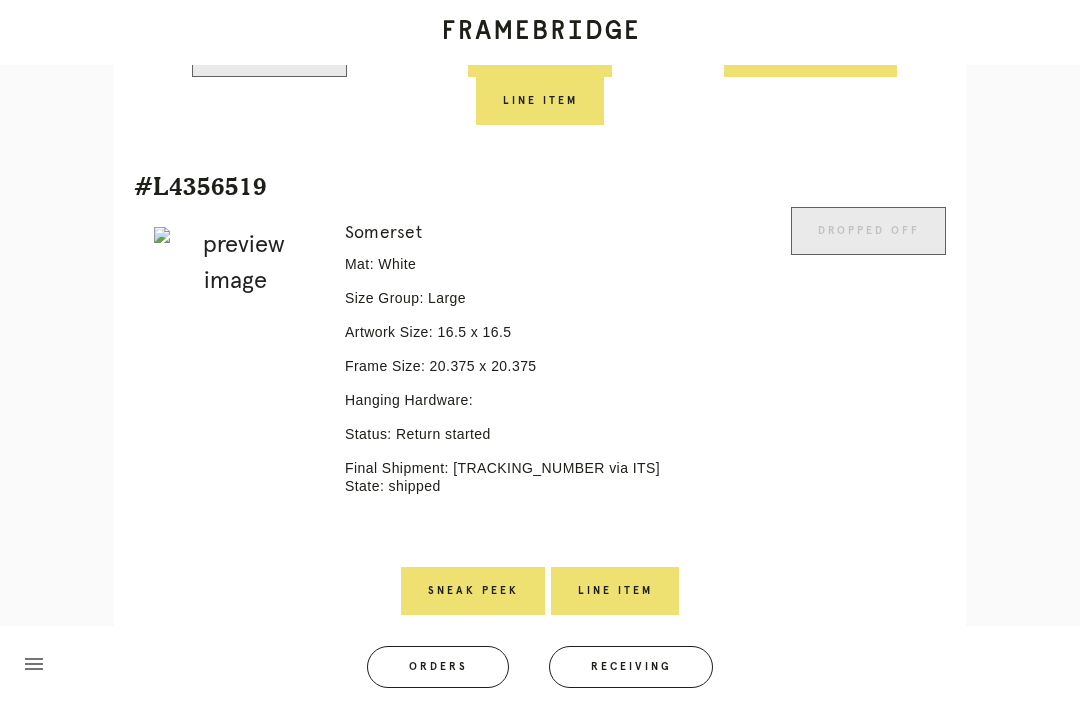 click on "Line Item" at bounding box center (615, 591) 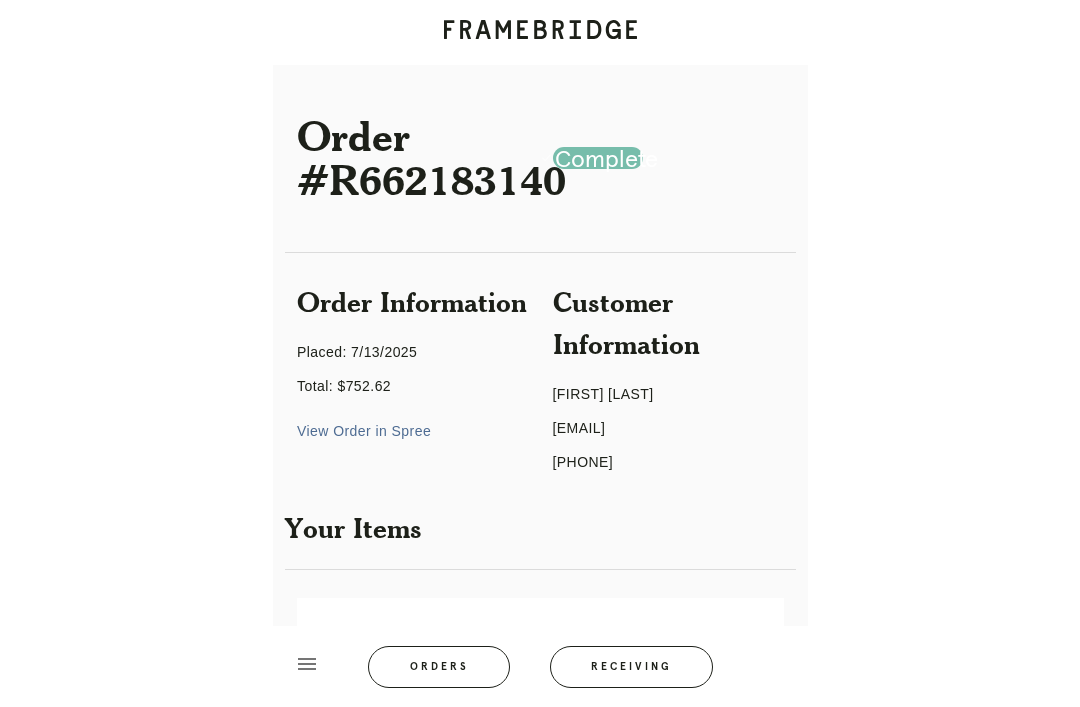 scroll, scrollTop: 83, scrollLeft: 0, axis: vertical 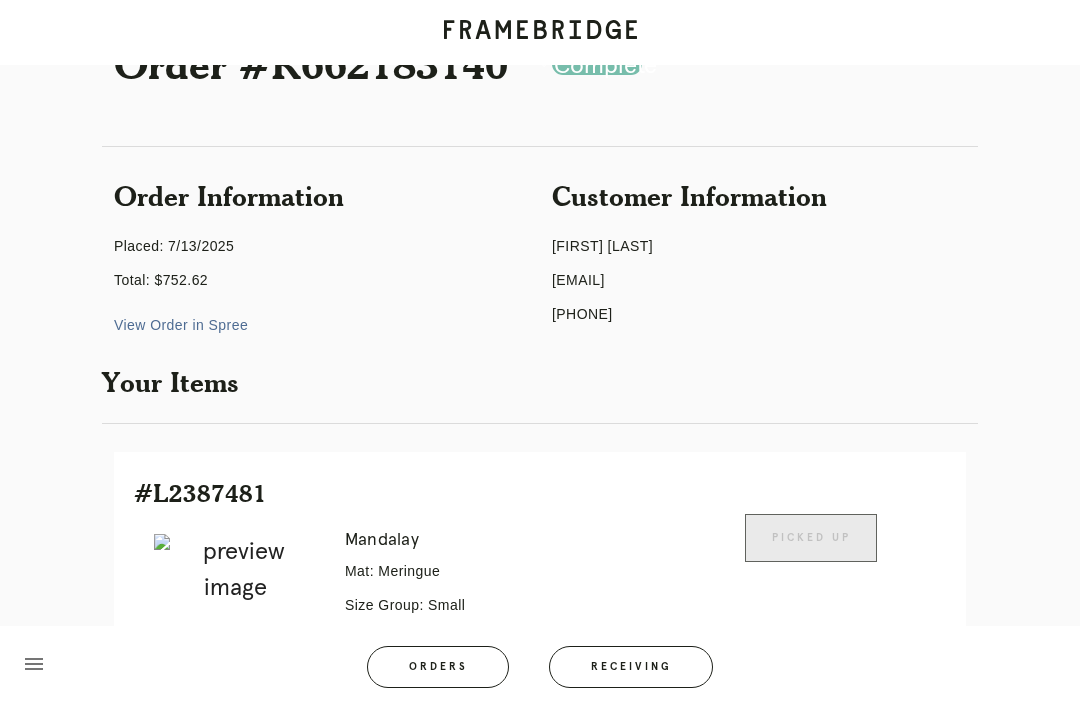 click on "menu
Orders
Receiving" at bounding box center [540, 666] 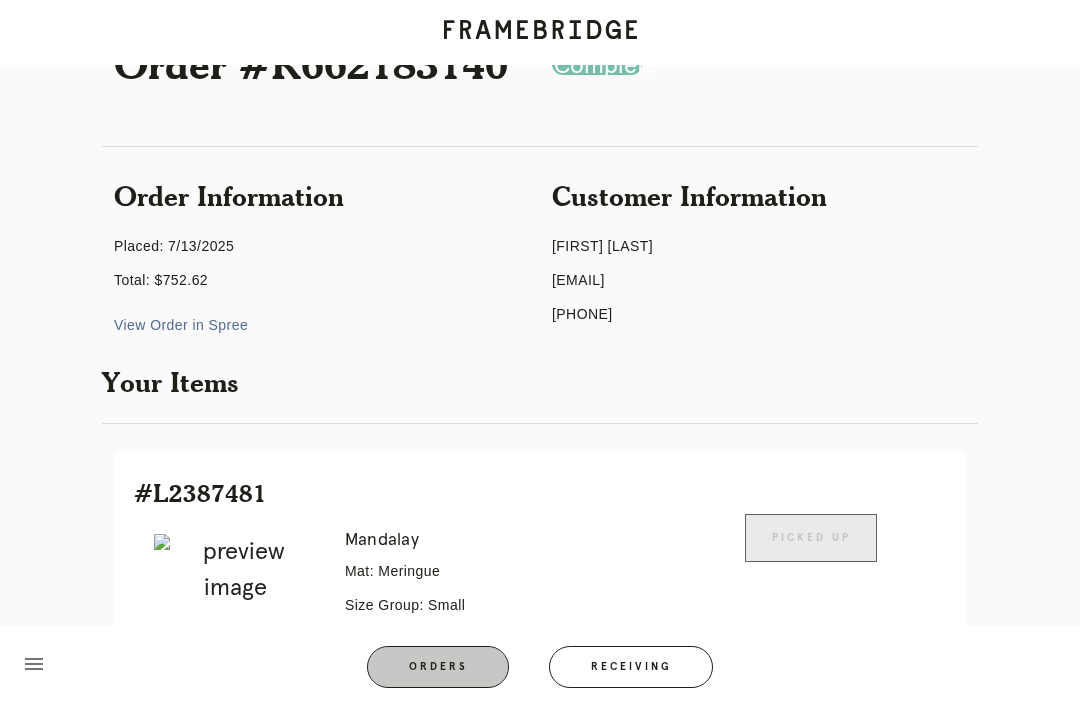 scroll, scrollTop: 64, scrollLeft: 0, axis: vertical 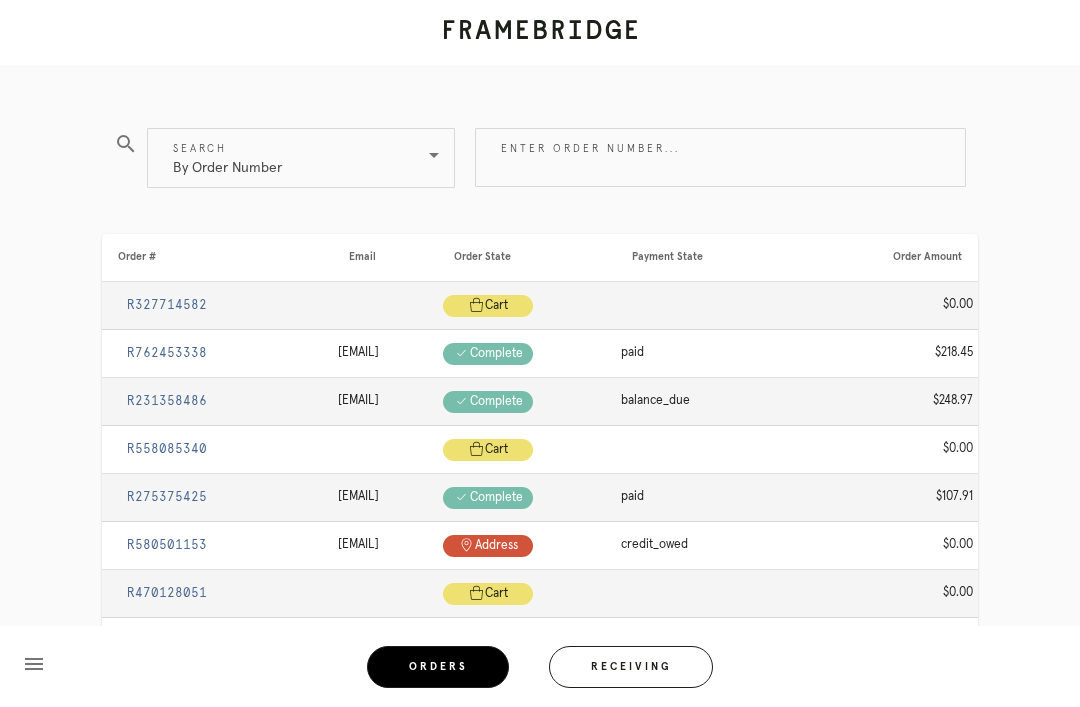 click on "Enter order number..." at bounding box center [720, 157] 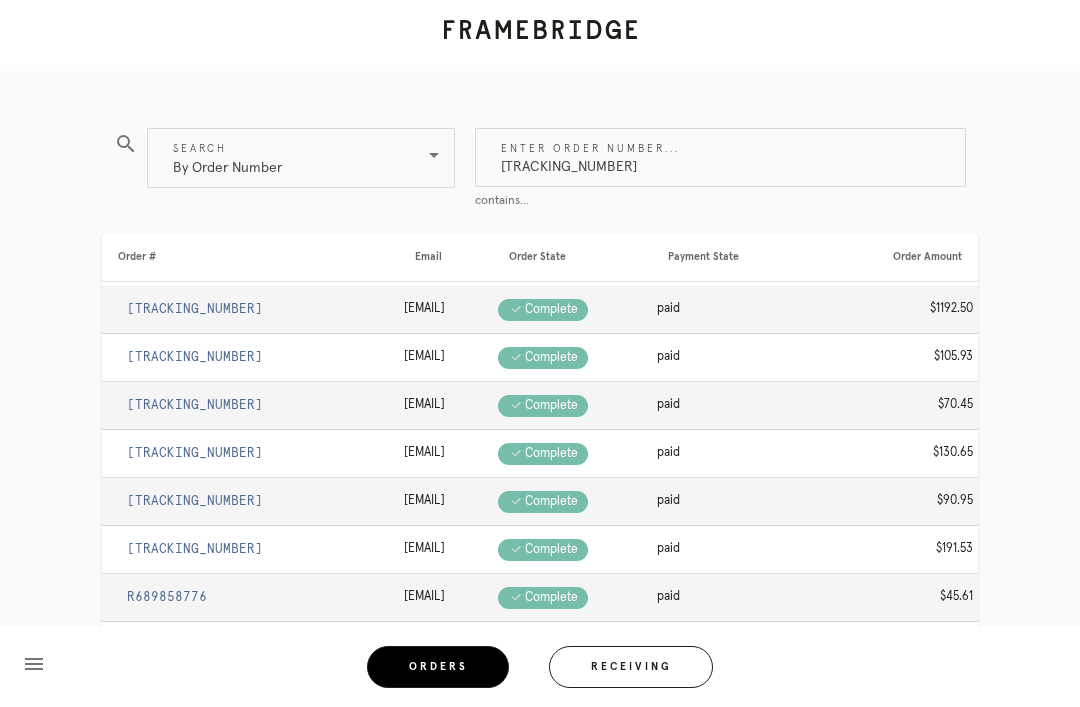 click on "R685712206" at bounding box center (720, 157) 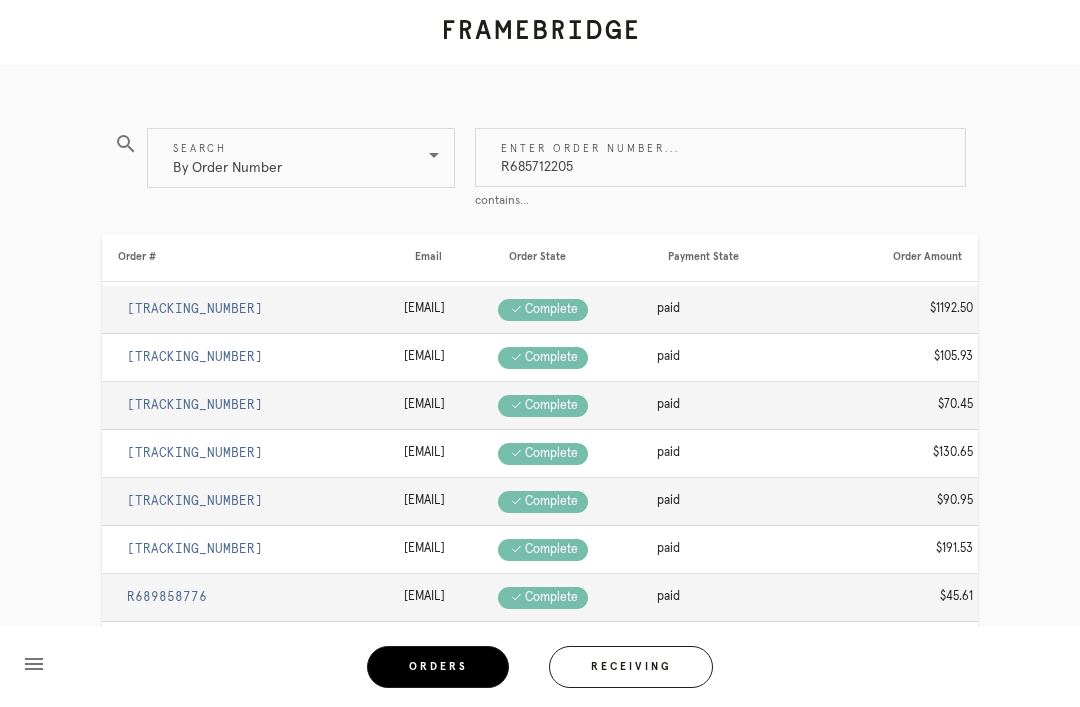 type on "R685712205" 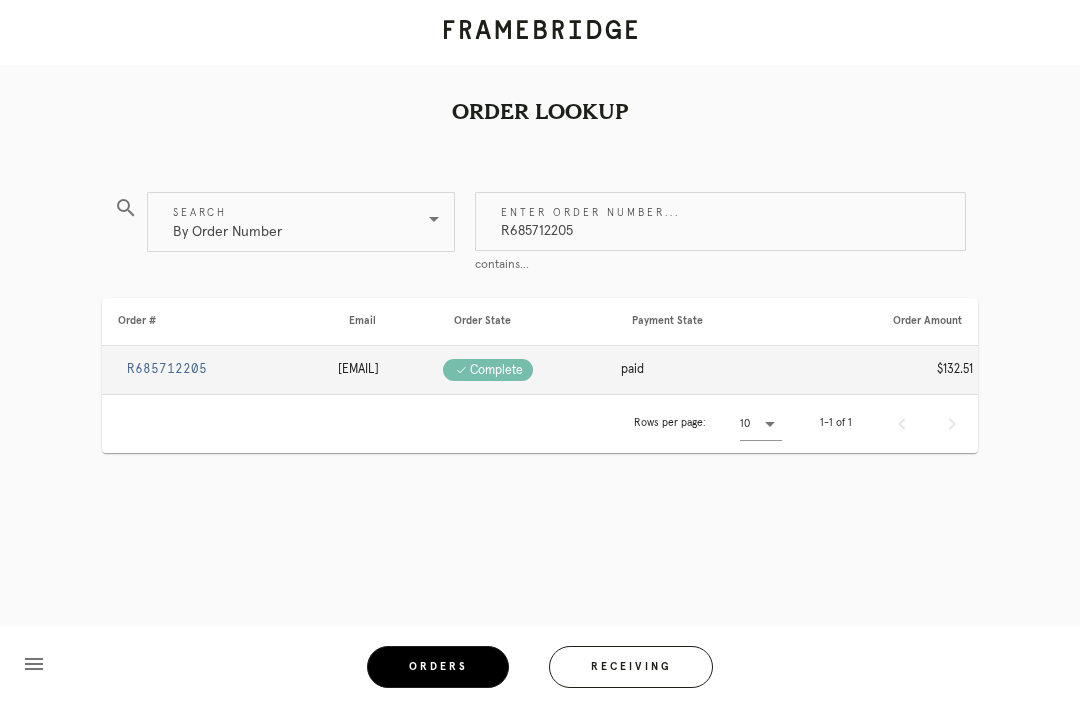 click on "R685712205" at bounding box center (217, 370) 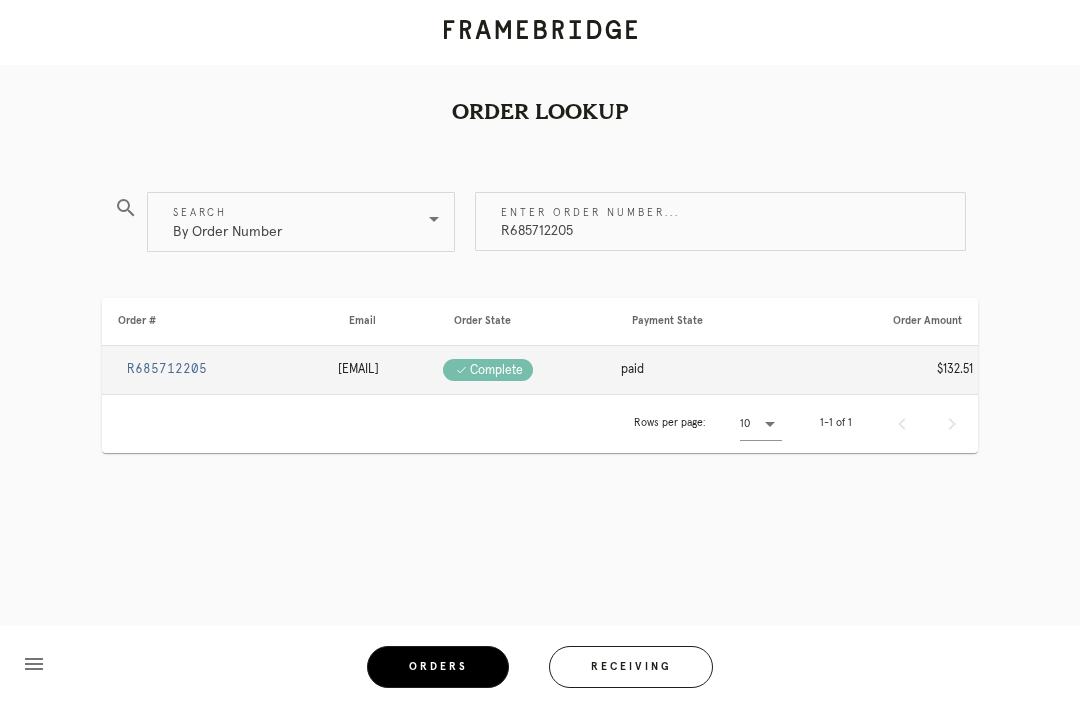 click on "R685712205" at bounding box center (167, 369) 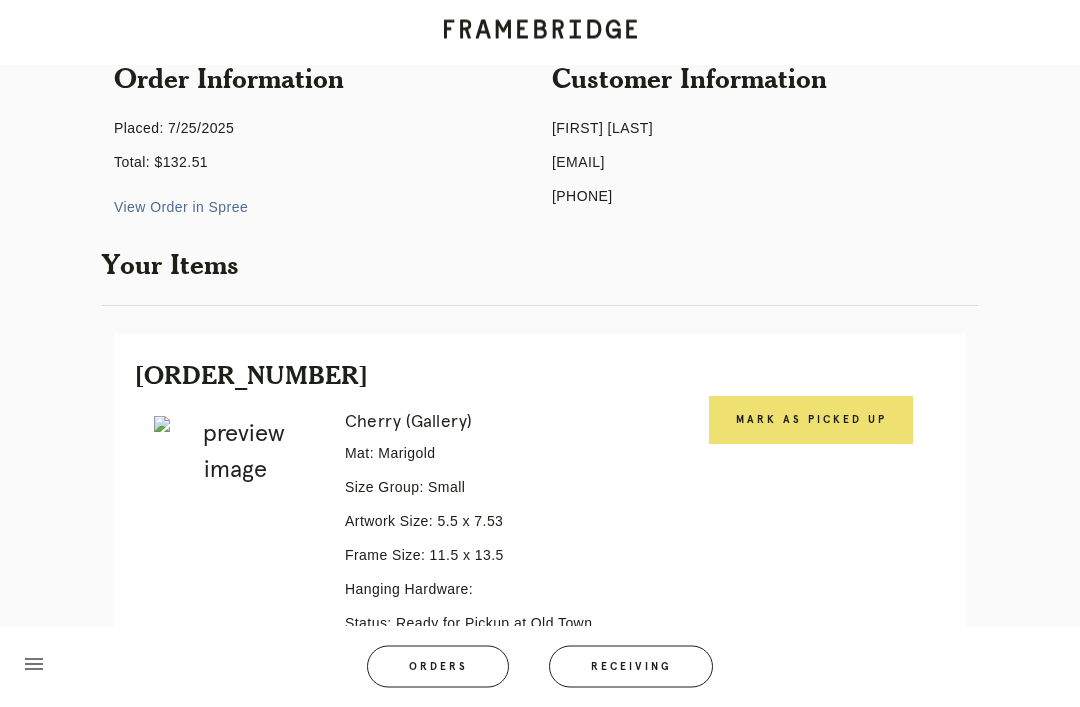 scroll, scrollTop: 266, scrollLeft: 0, axis: vertical 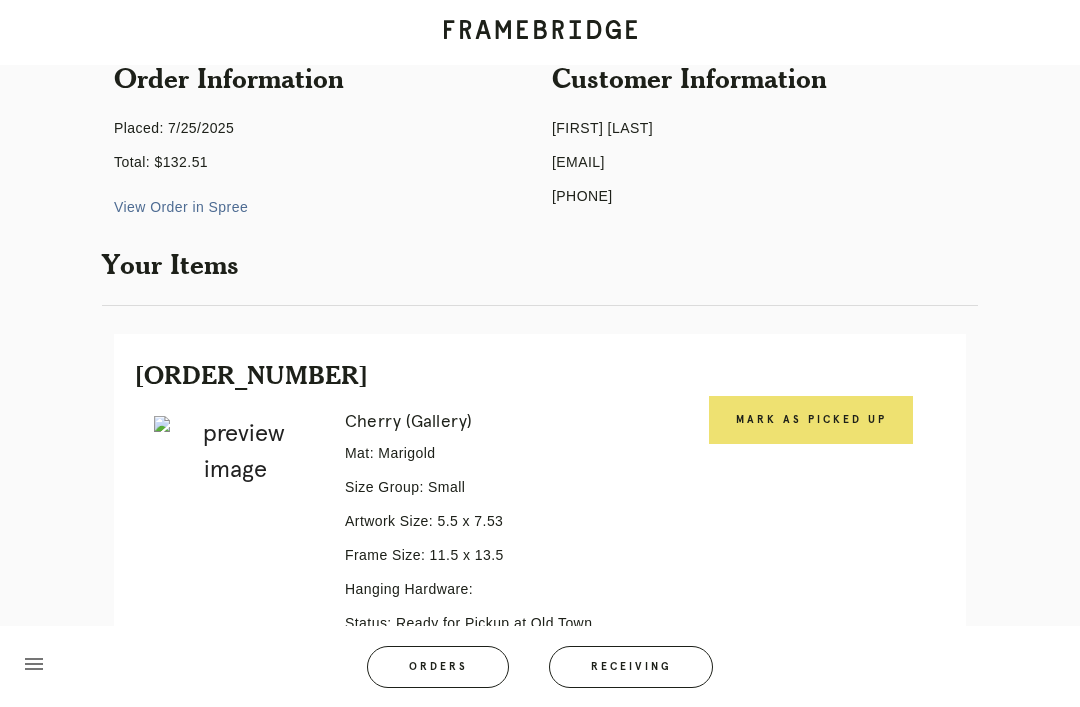 click on "Mark as Picked Up" at bounding box center [811, 420] 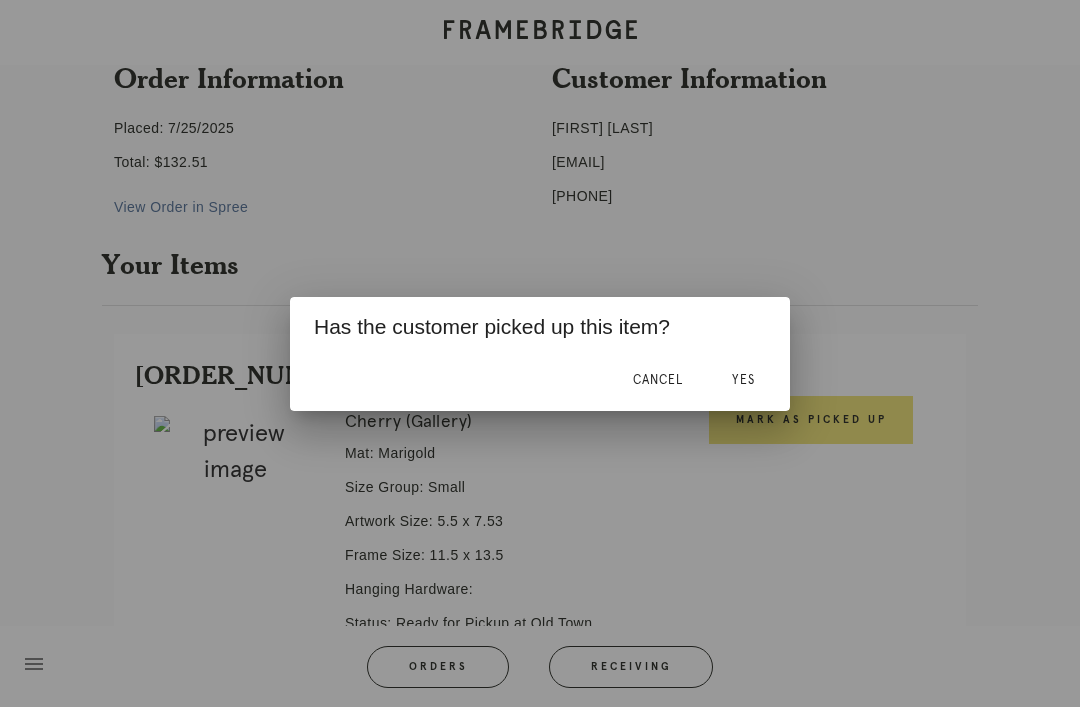click on "Yes" at bounding box center [743, 380] 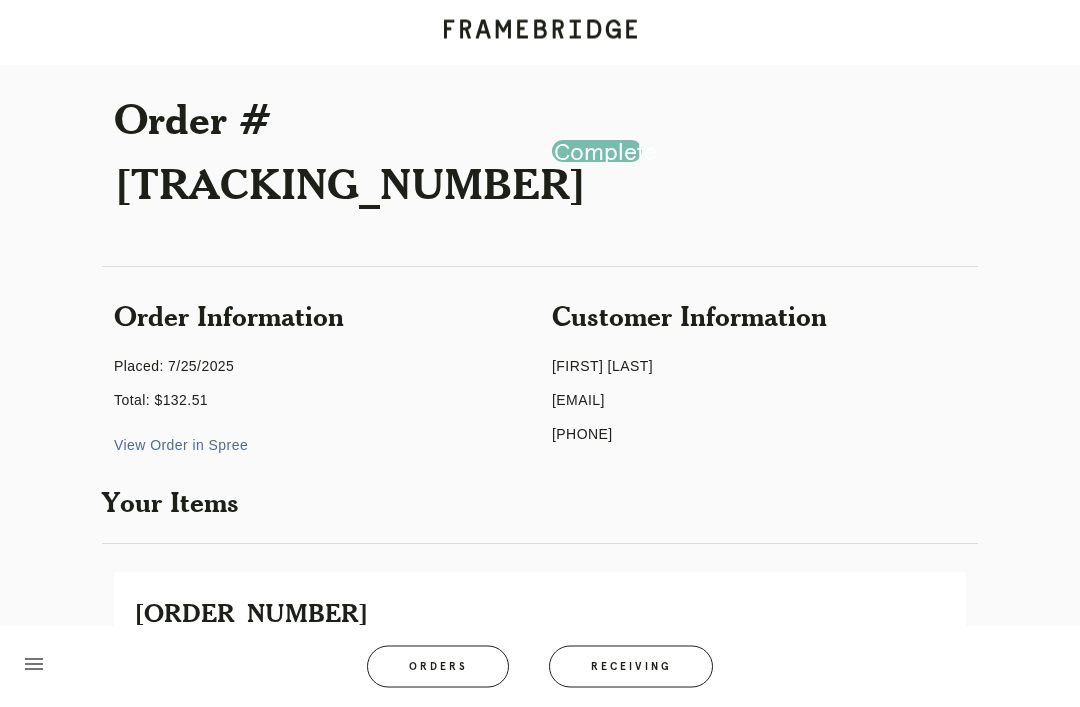 scroll, scrollTop: 0, scrollLeft: 0, axis: both 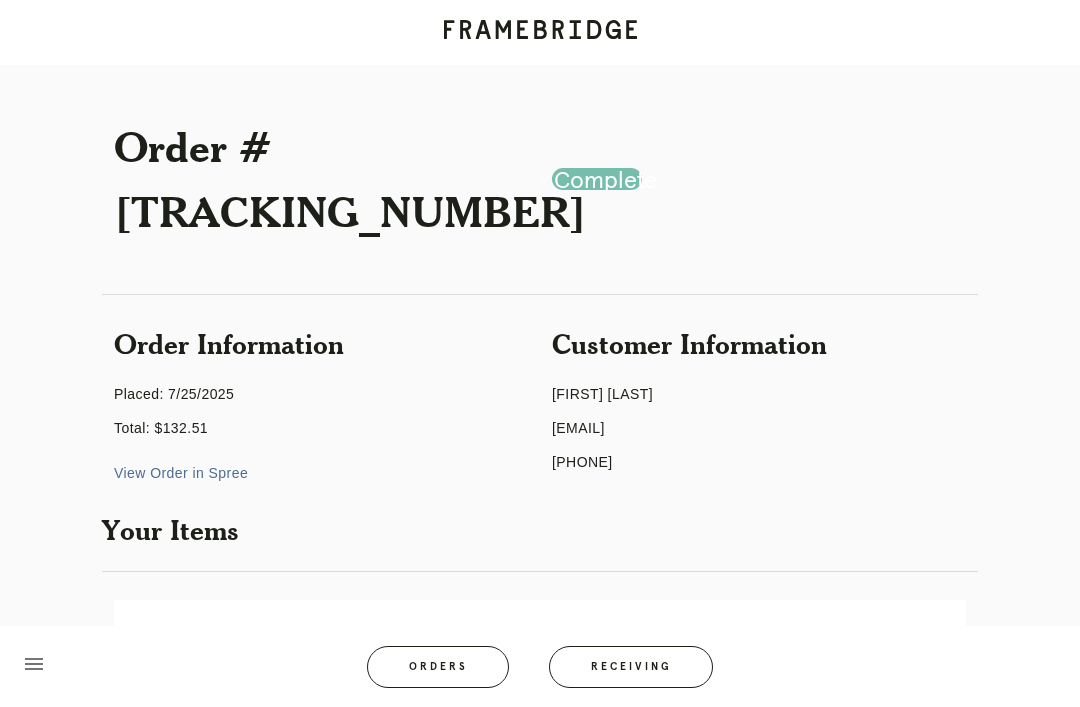click on "Orders" at bounding box center (438, 667) 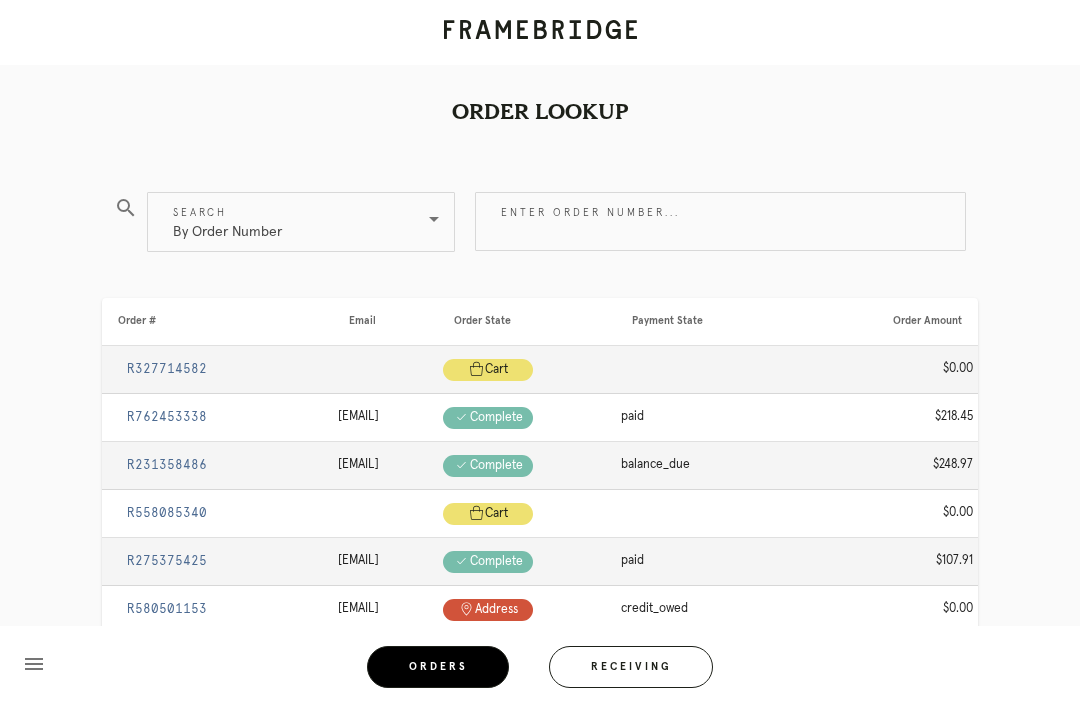 click on "Enter order number..." at bounding box center (720, 221) 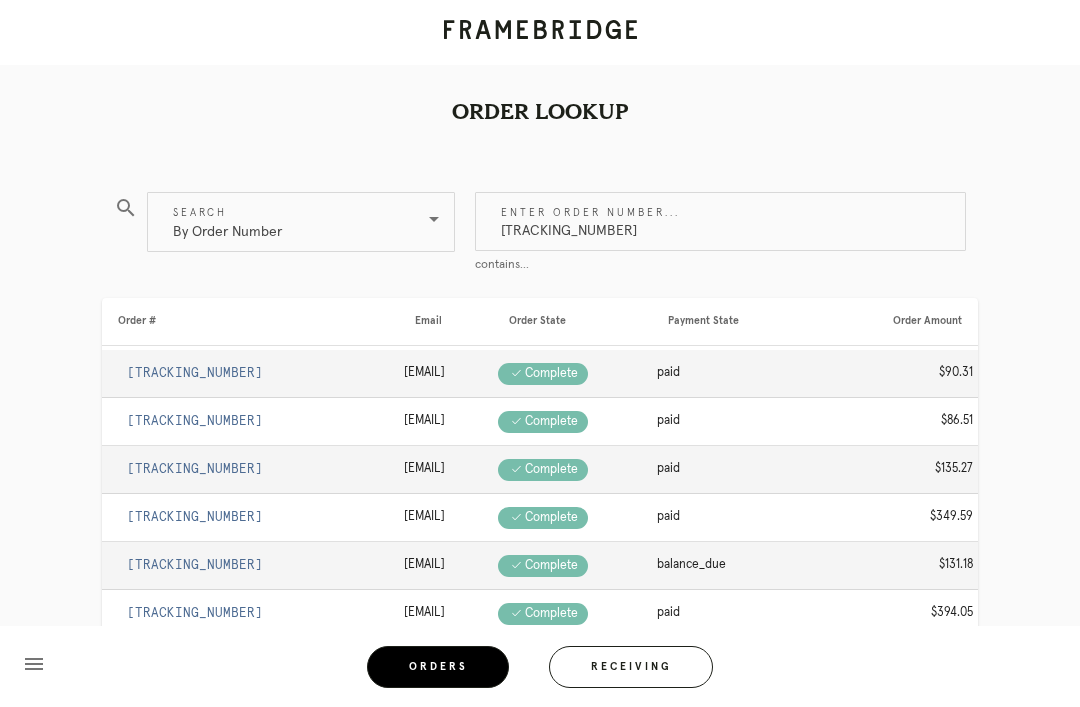 type on "R700458991" 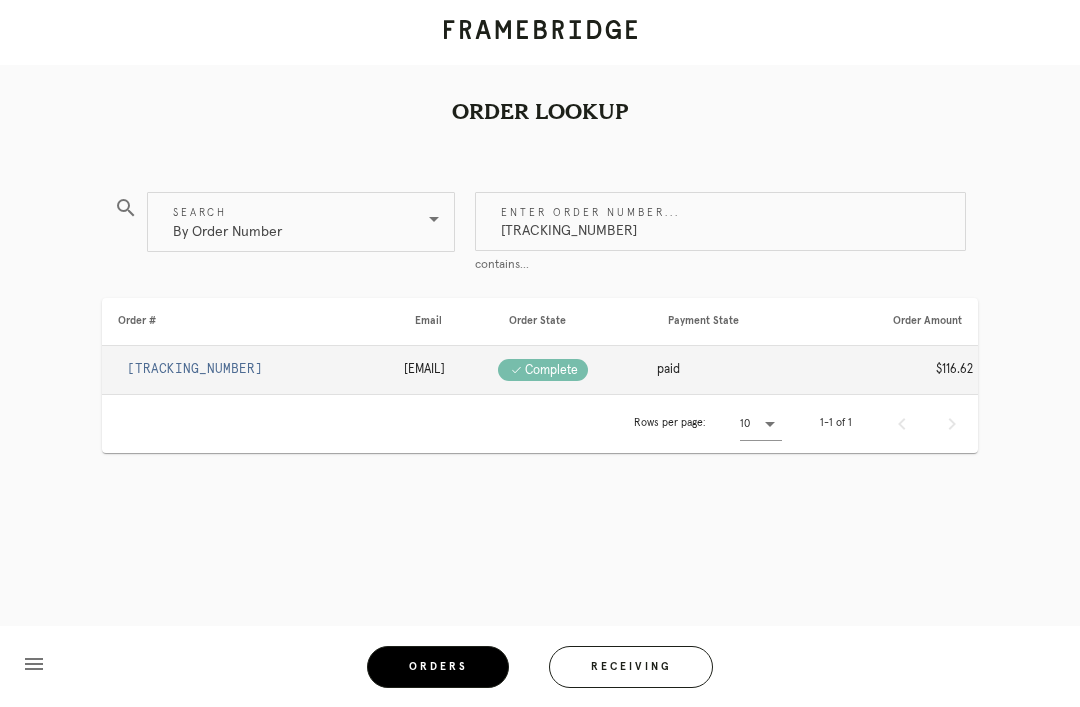 click on "R700458991" at bounding box center [195, 369] 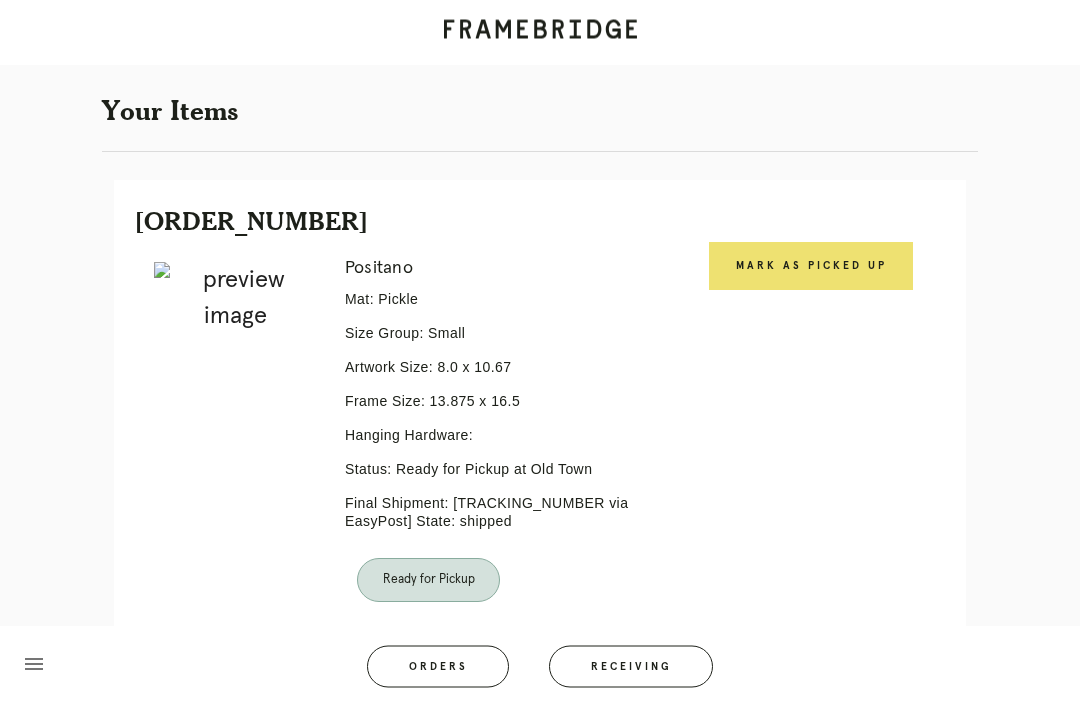 scroll, scrollTop: 448, scrollLeft: 0, axis: vertical 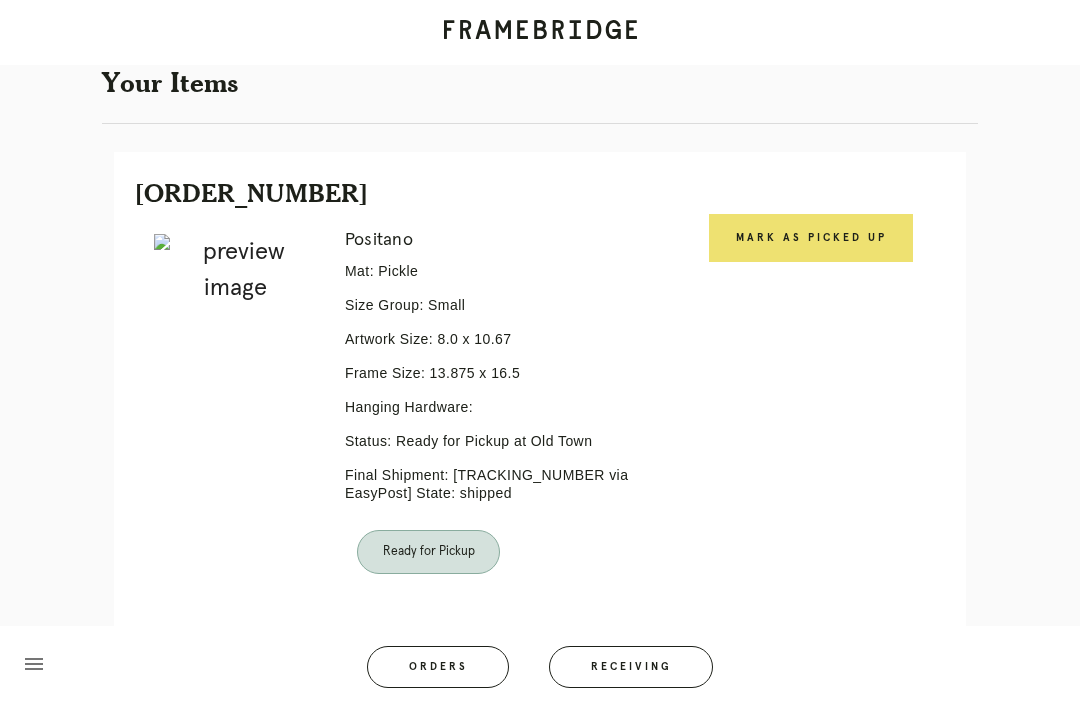 click on "Mark as Picked Up" at bounding box center (811, 238) 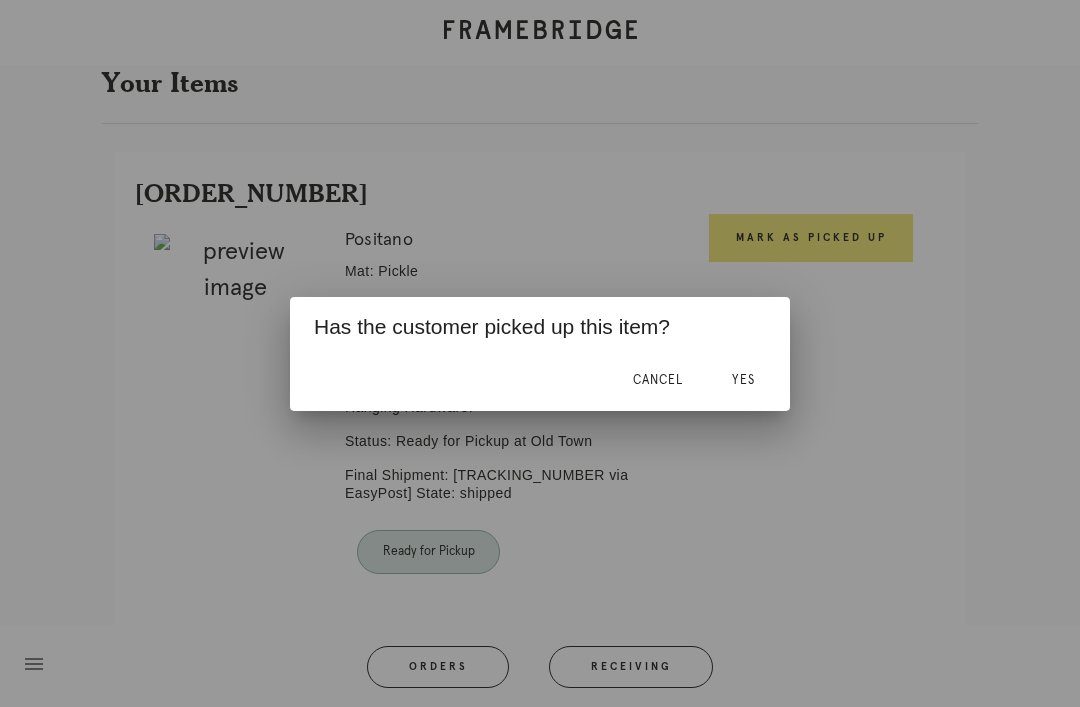 click on "Yes" at bounding box center (743, 381) 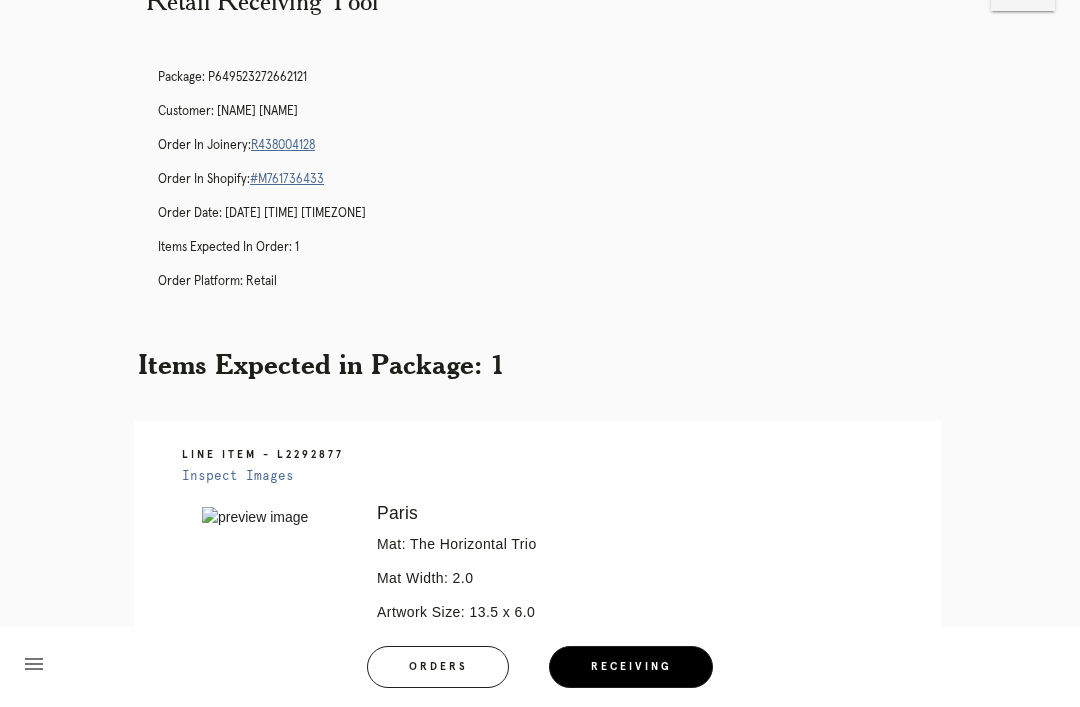 scroll, scrollTop: 0, scrollLeft: 0, axis: both 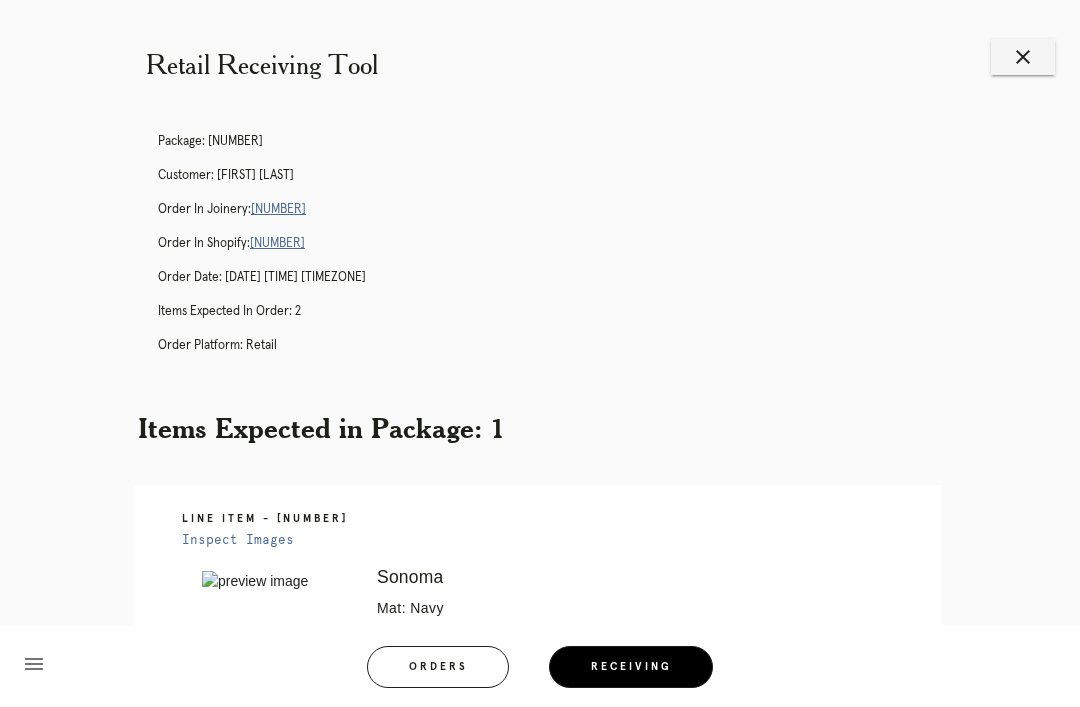 click on "close" at bounding box center (1023, 57) 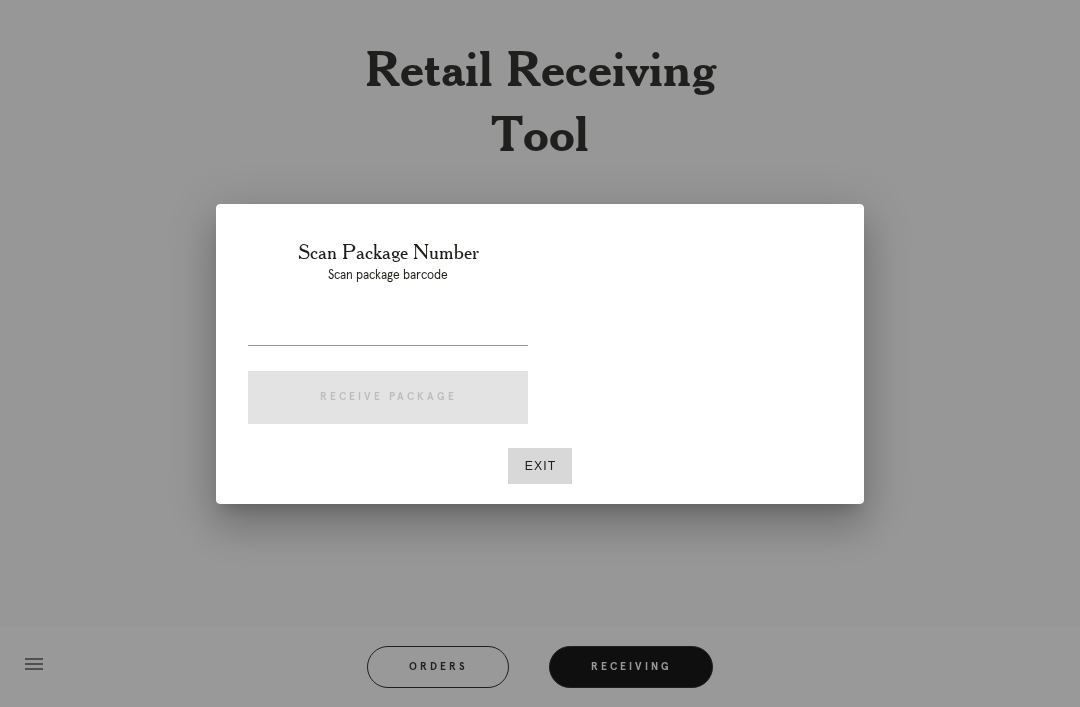 scroll, scrollTop: 64, scrollLeft: 0, axis: vertical 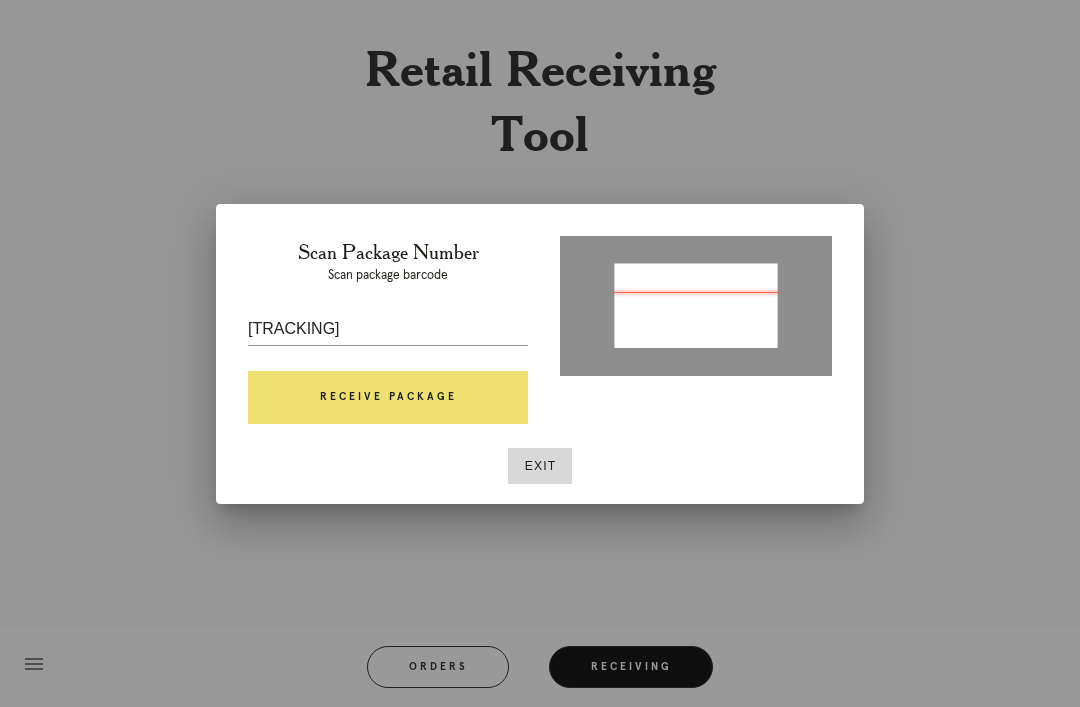 click on "Receive Package" at bounding box center [388, 398] 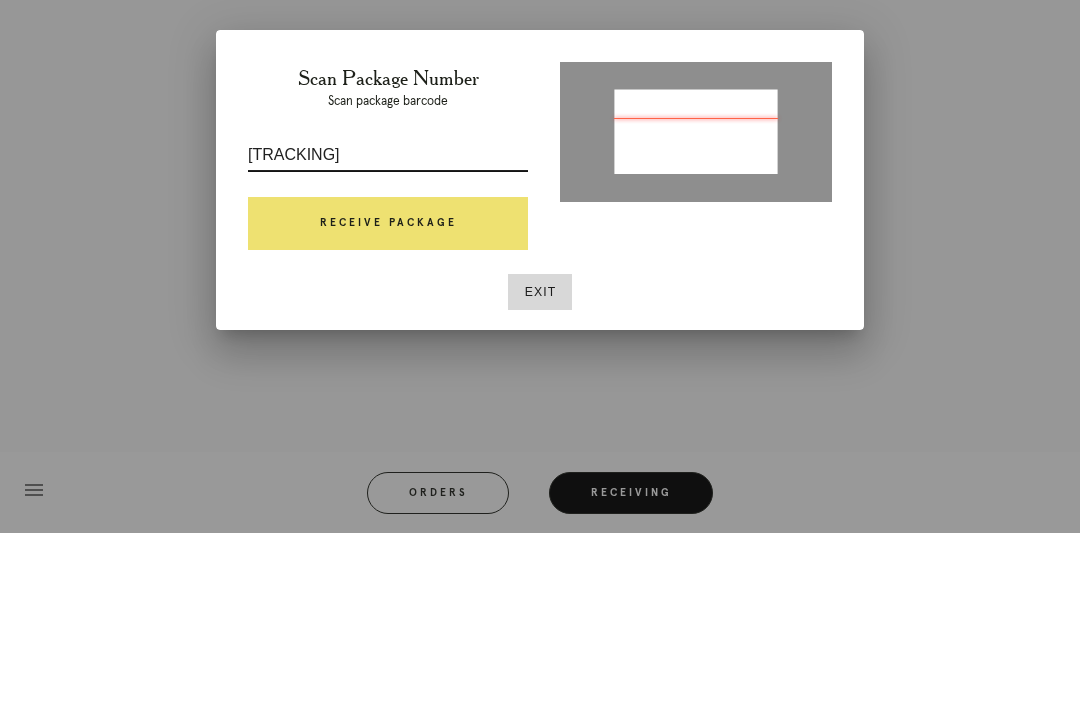 click on "420223142929" at bounding box center (388, 329) 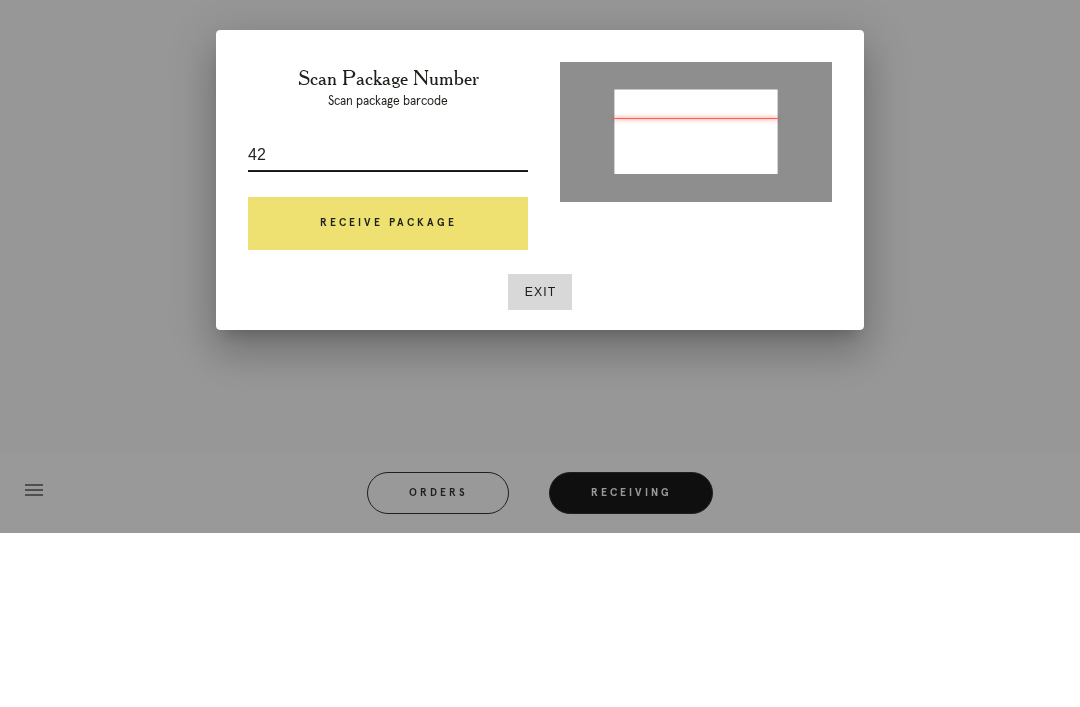 type on "4" 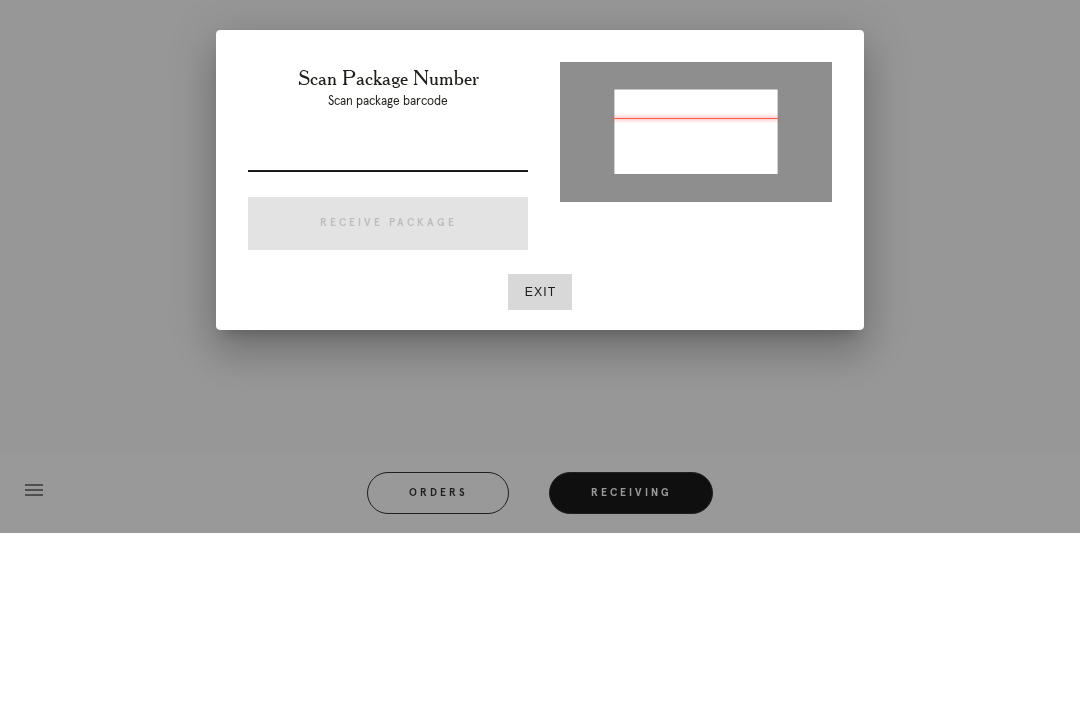 type on "1ZE3628K0334875904" 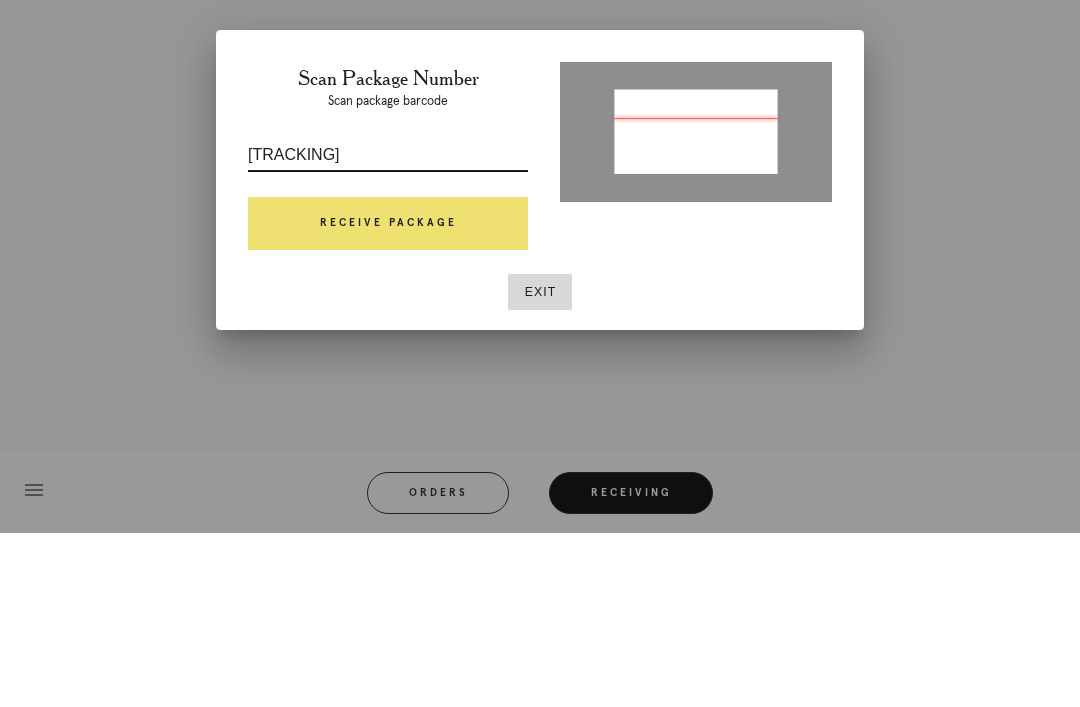 click on "Receive Package" at bounding box center [388, 398] 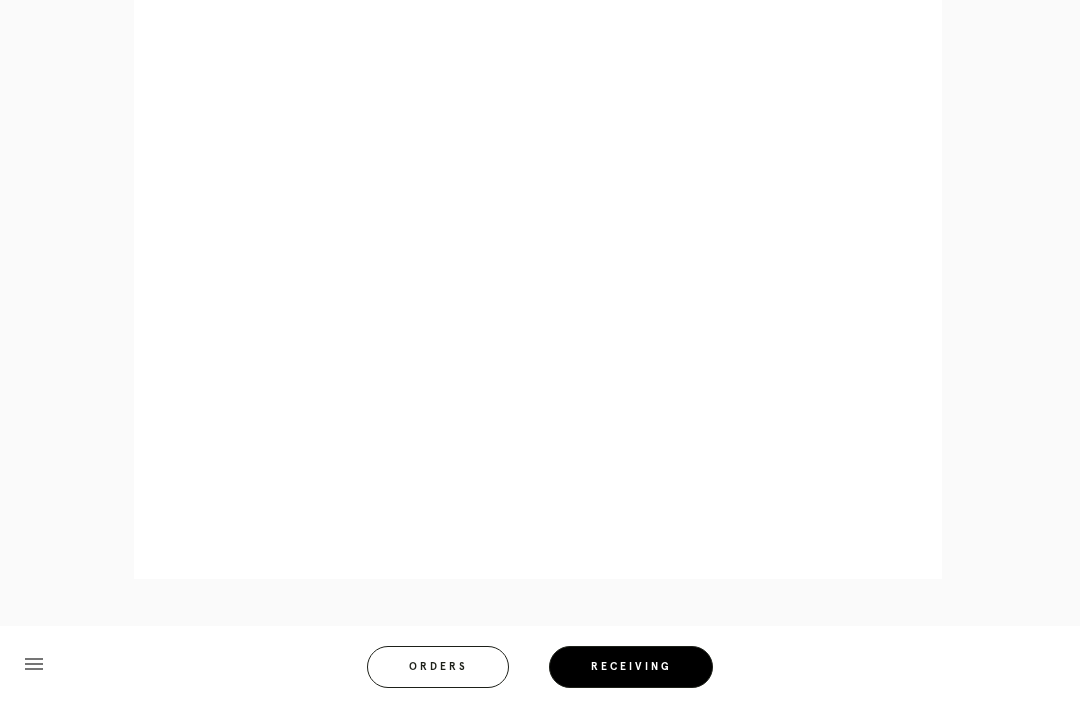 scroll, scrollTop: 892, scrollLeft: 0, axis: vertical 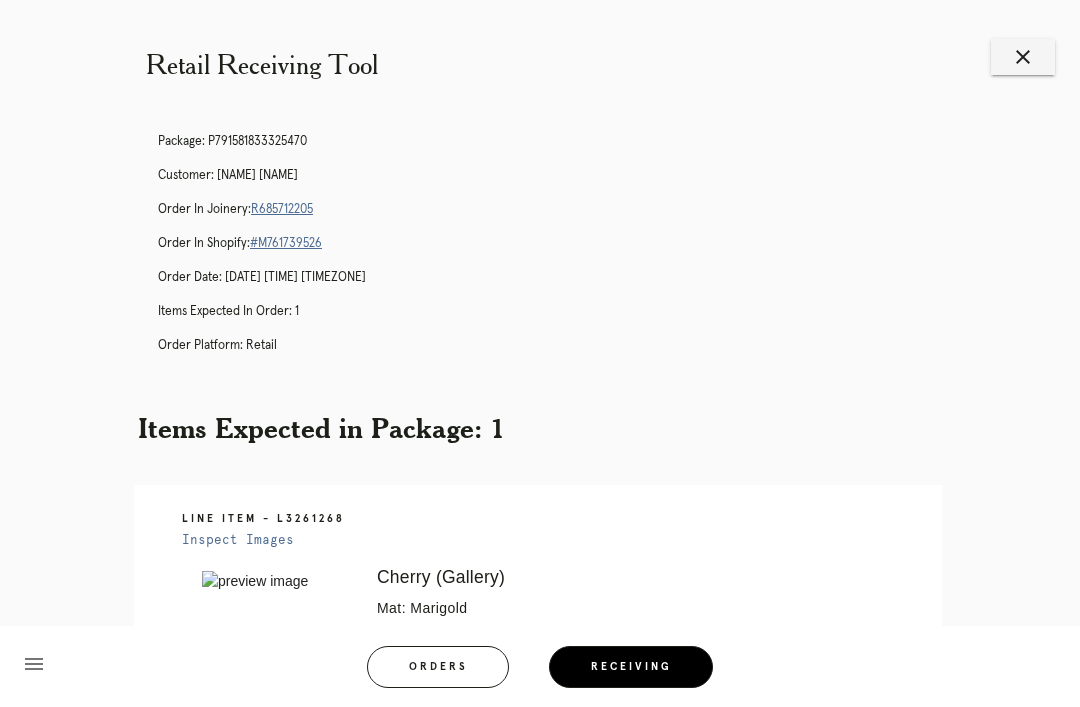 click on "close" at bounding box center (1023, 57) 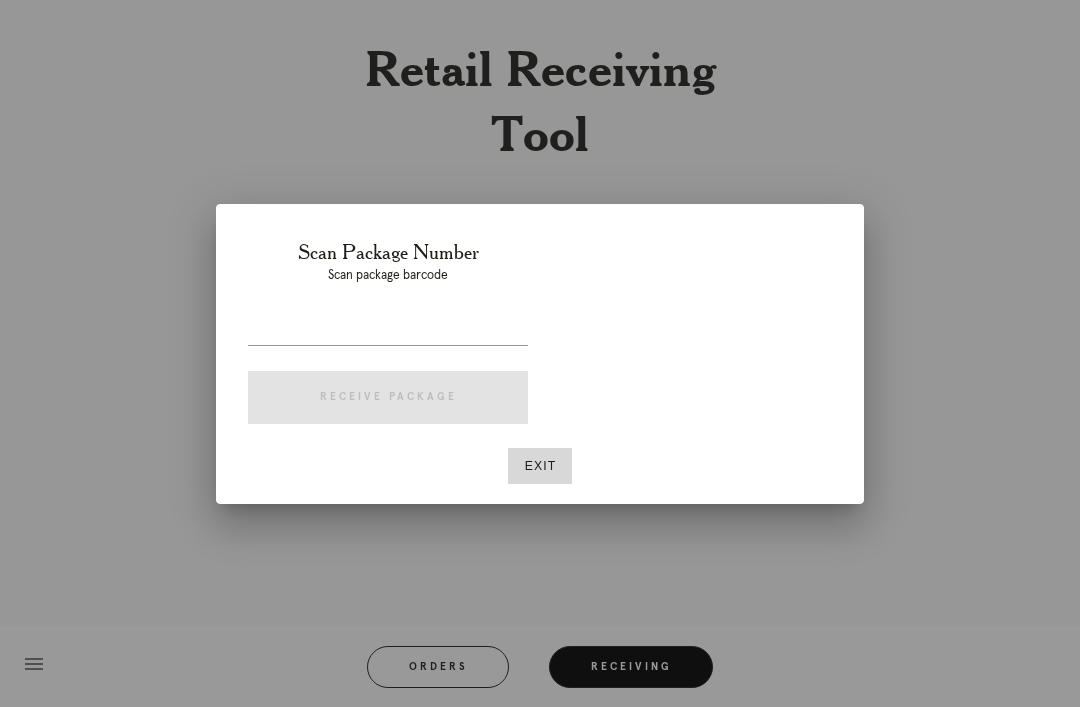 scroll, scrollTop: 0, scrollLeft: 0, axis: both 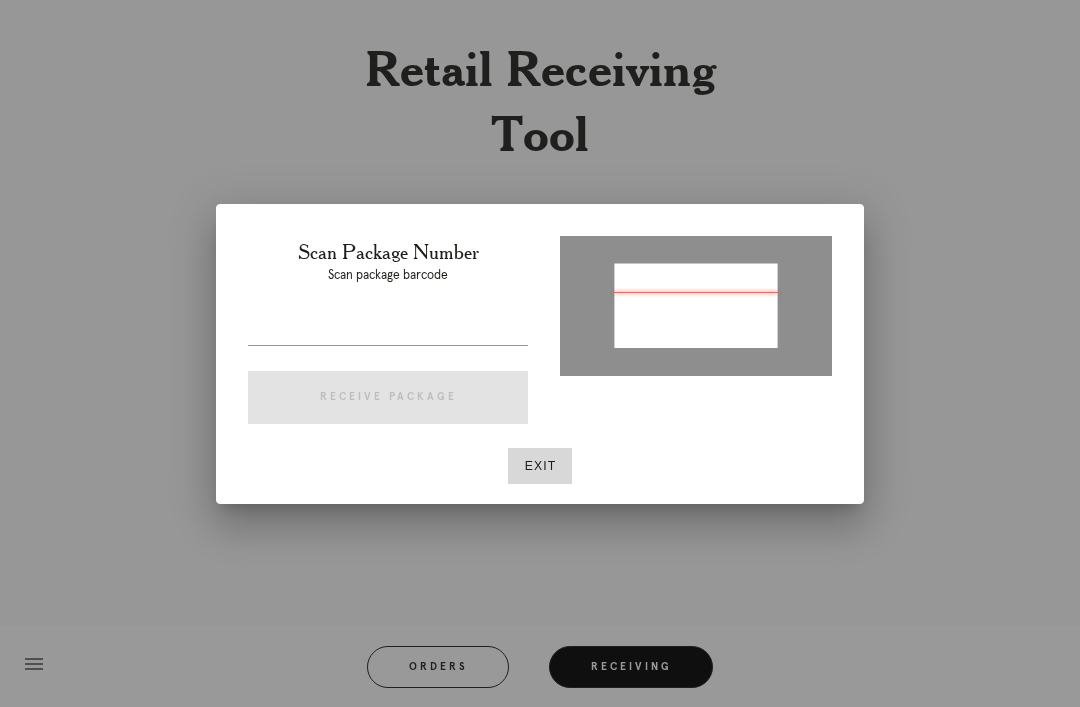 type on "[CREDIT_CARD]" 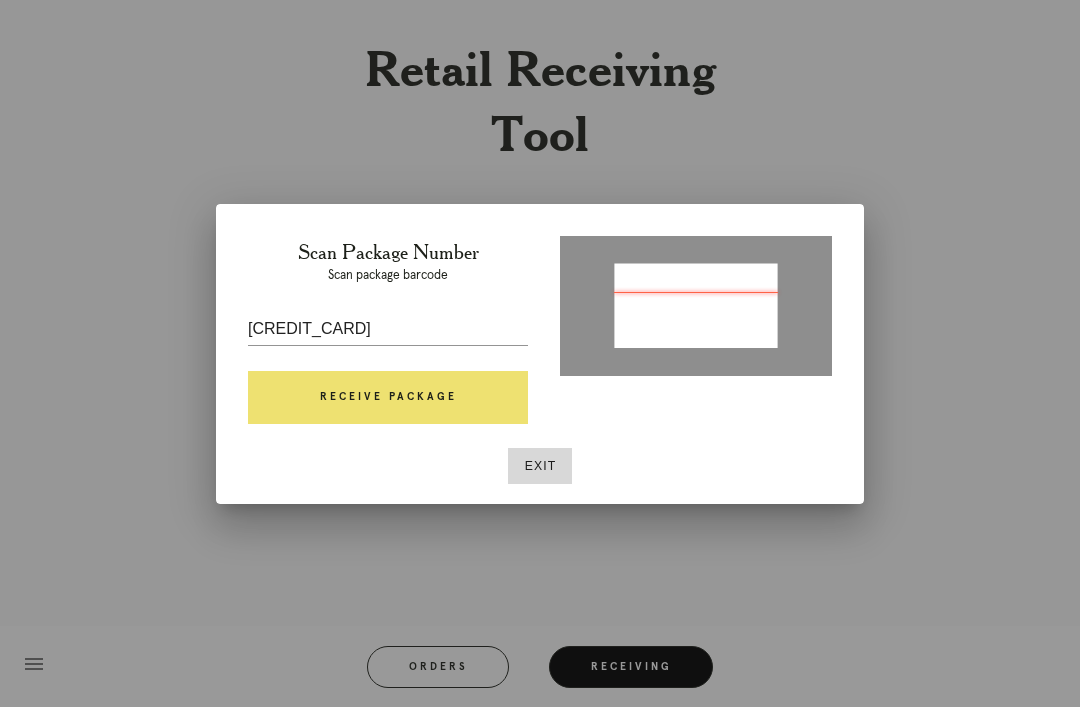 click on "Receive Package" at bounding box center [388, 398] 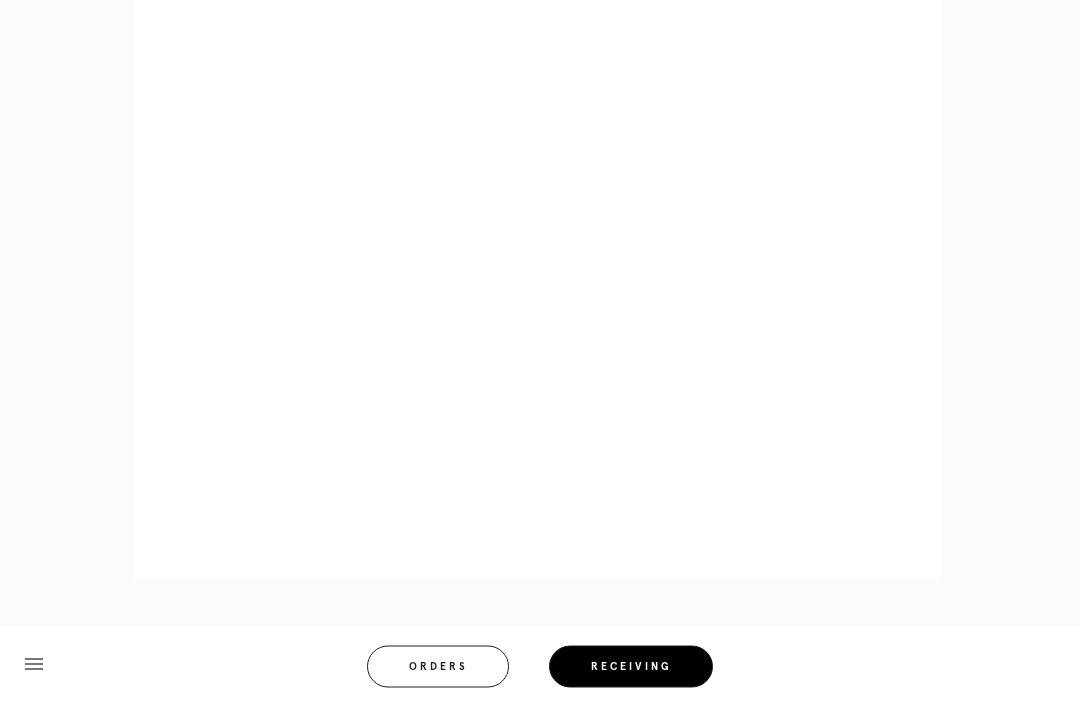 scroll, scrollTop: 892, scrollLeft: 0, axis: vertical 